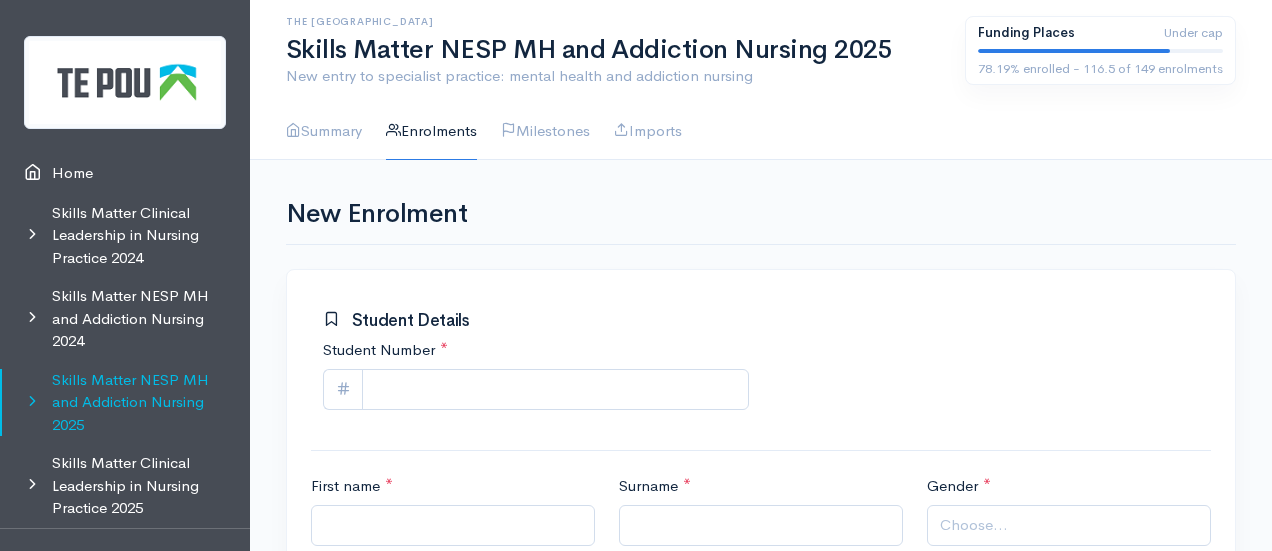 scroll, scrollTop: 669, scrollLeft: 0, axis: vertical 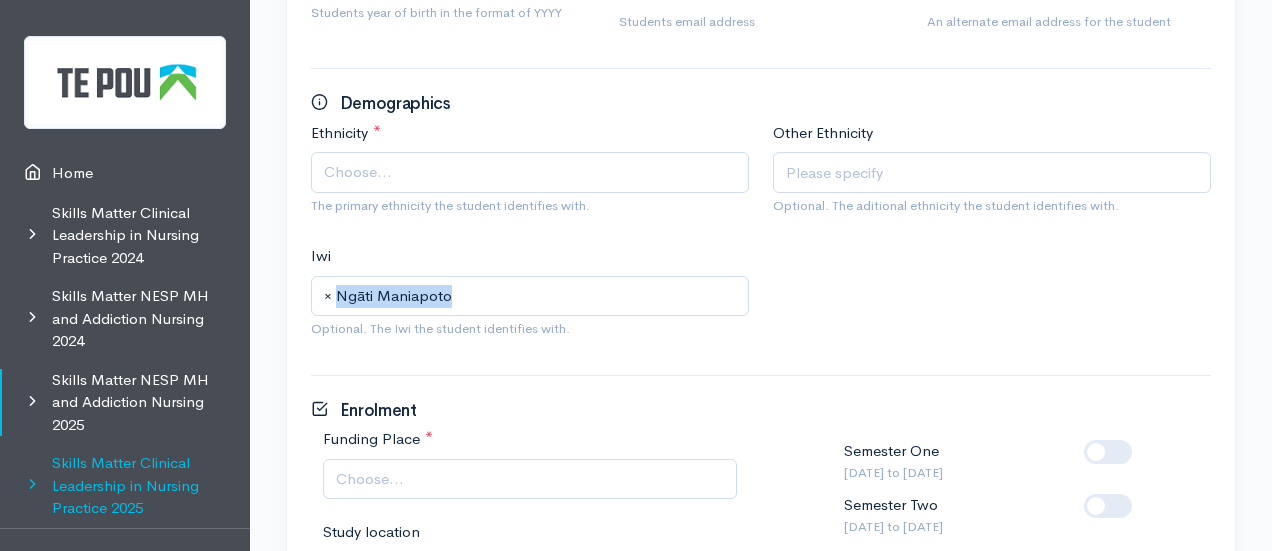 click on "Skills Matter Clinical Leadership in Nursing Practice 2025" at bounding box center (125, 486) 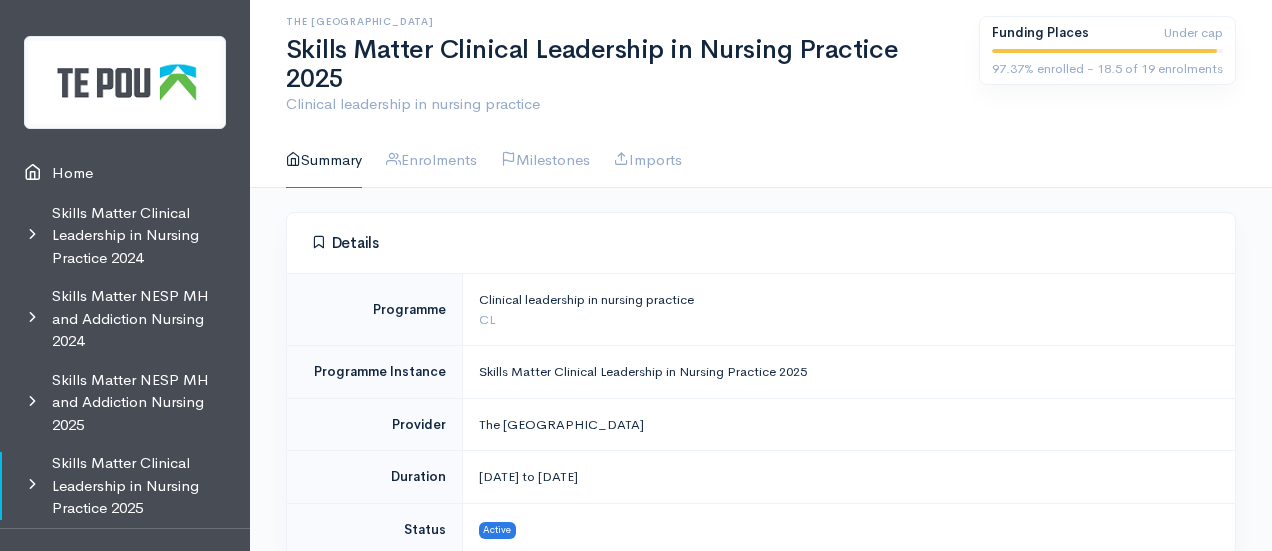 scroll, scrollTop: 0, scrollLeft: 0, axis: both 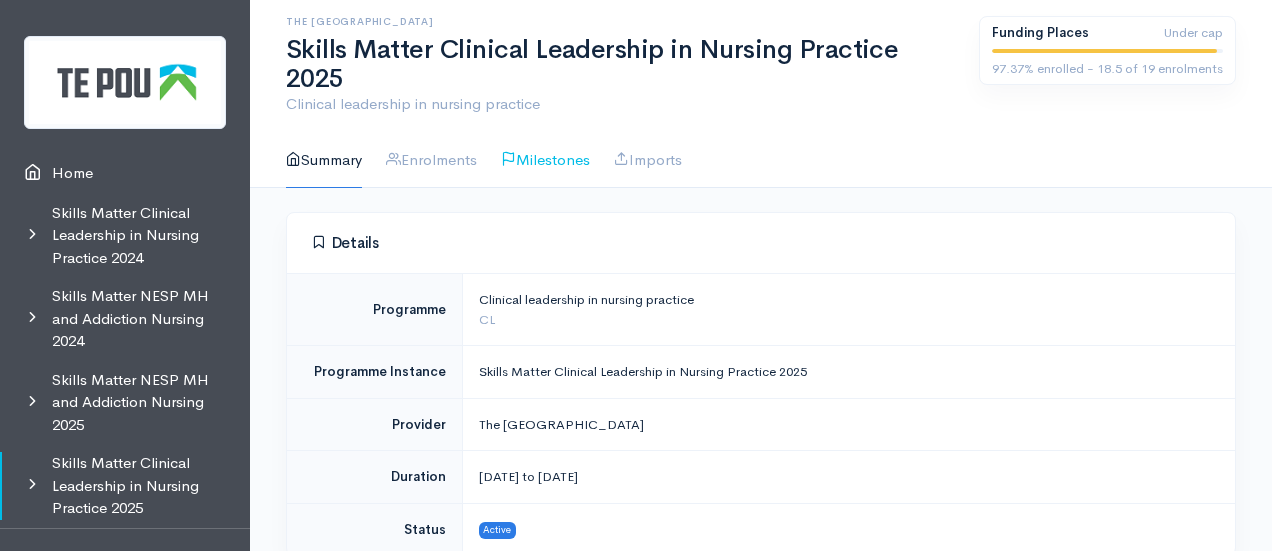 click on "Milestones" at bounding box center (545, 160) 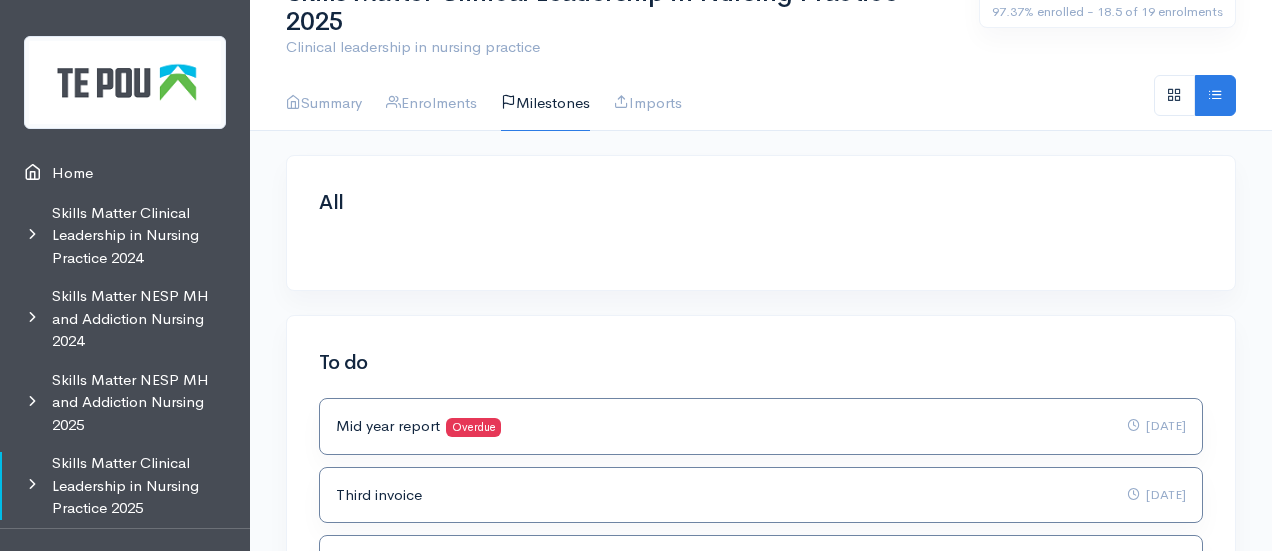 scroll, scrollTop: 58, scrollLeft: 0, axis: vertical 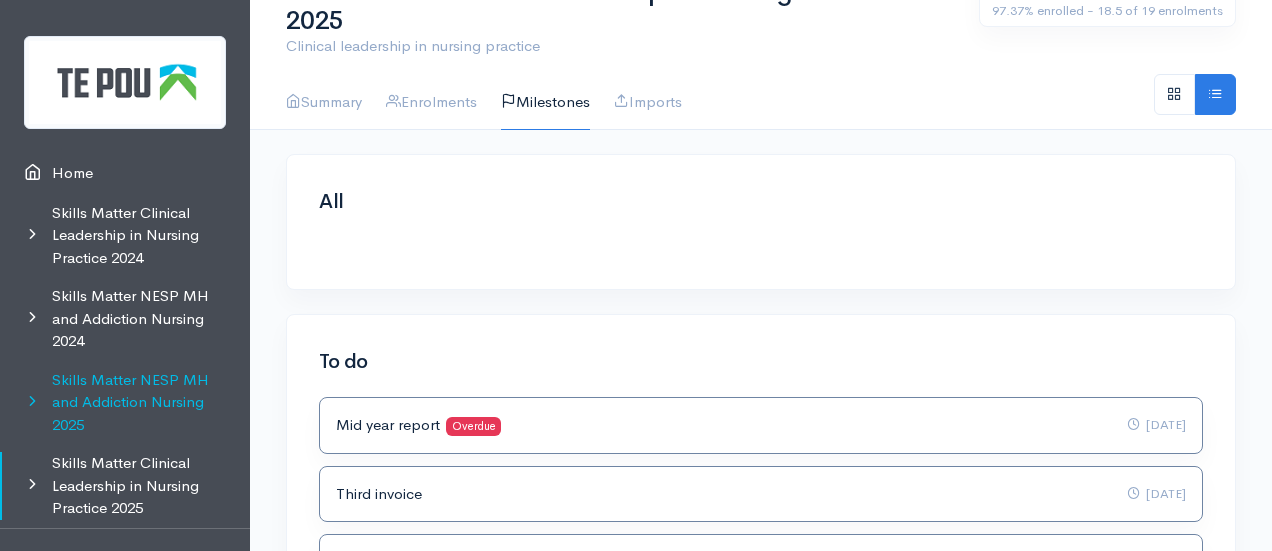 click on "Skills Matter NESP MH and Addiction Nursing 2025" at bounding box center [125, 403] 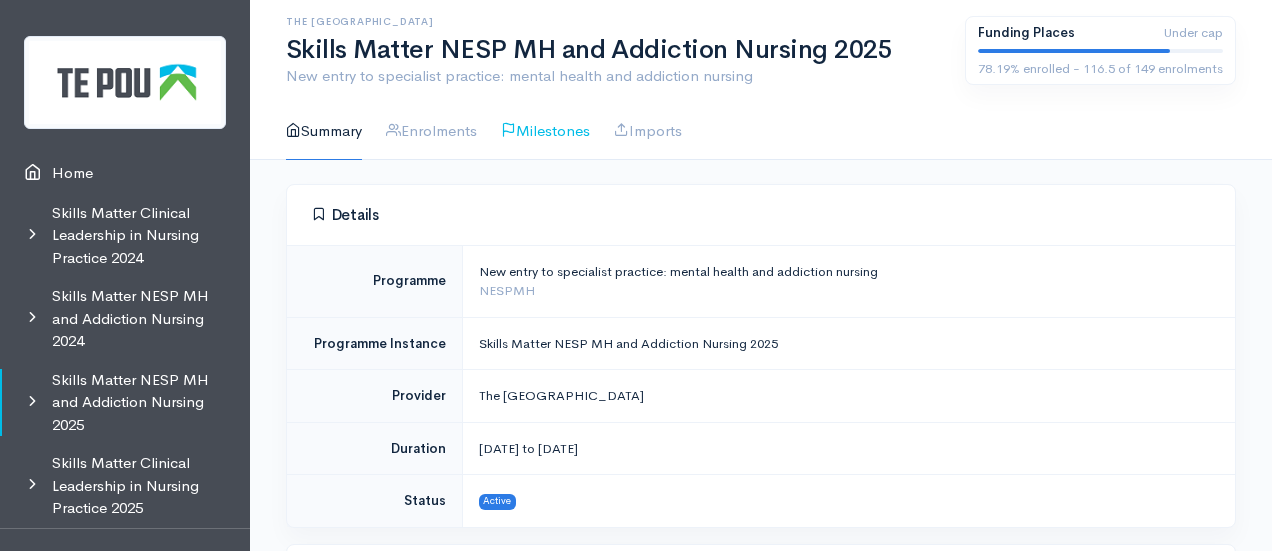 scroll, scrollTop: 0, scrollLeft: 0, axis: both 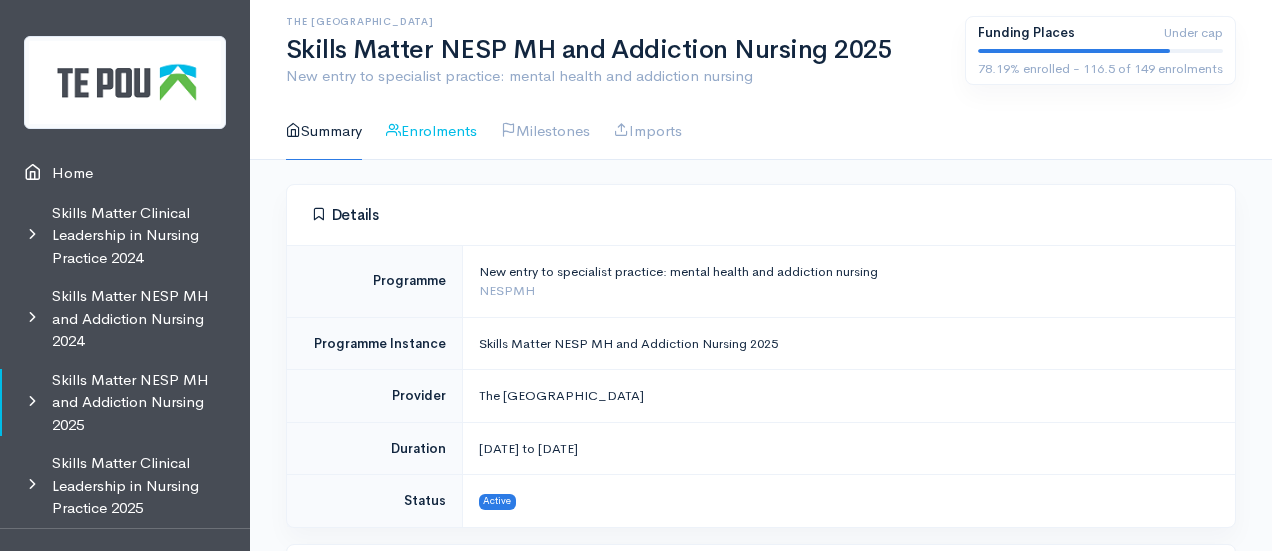 click on "Enrolments" at bounding box center (431, 131) 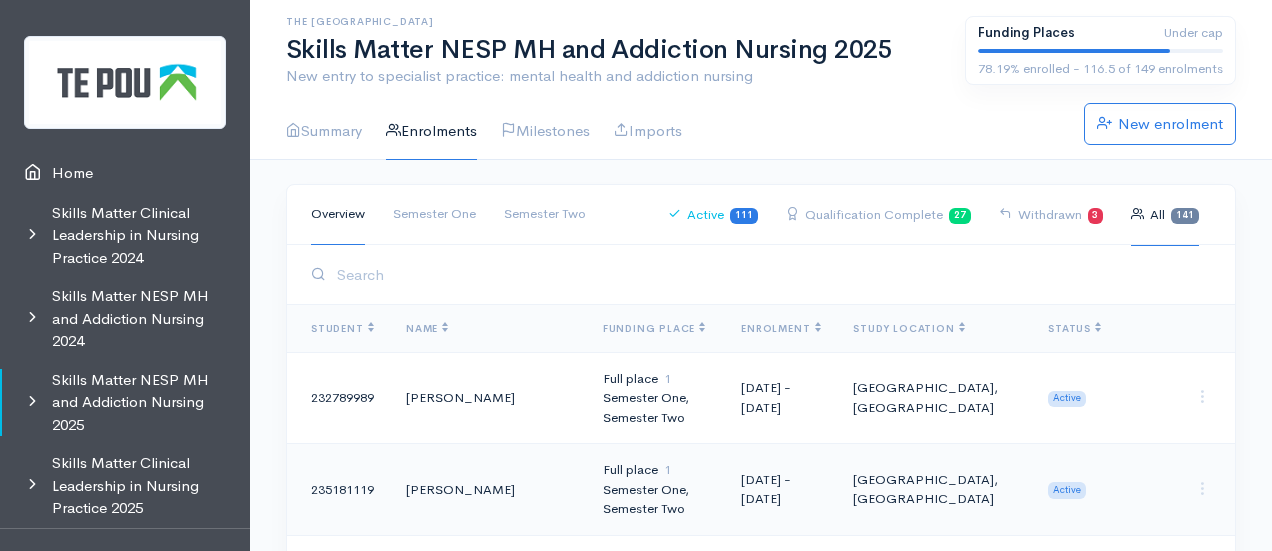 scroll, scrollTop: 0, scrollLeft: 0, axis: both 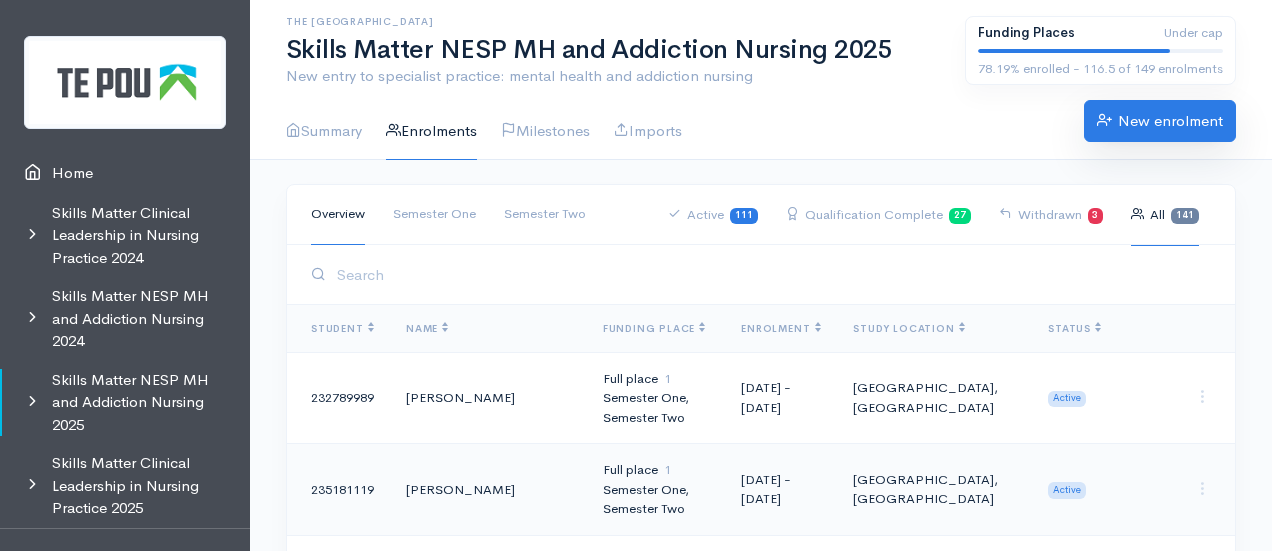 click on "New enrolment" at bounding box center (1160, 121) 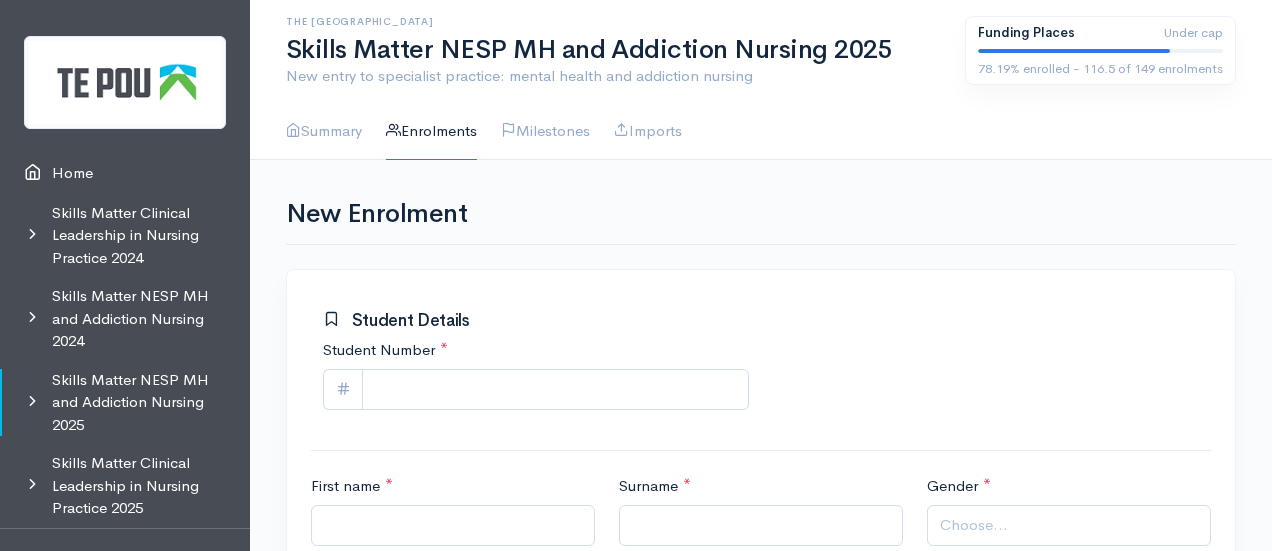 scroll, scrollTop: 0, scrollLeft: 0, axis: both 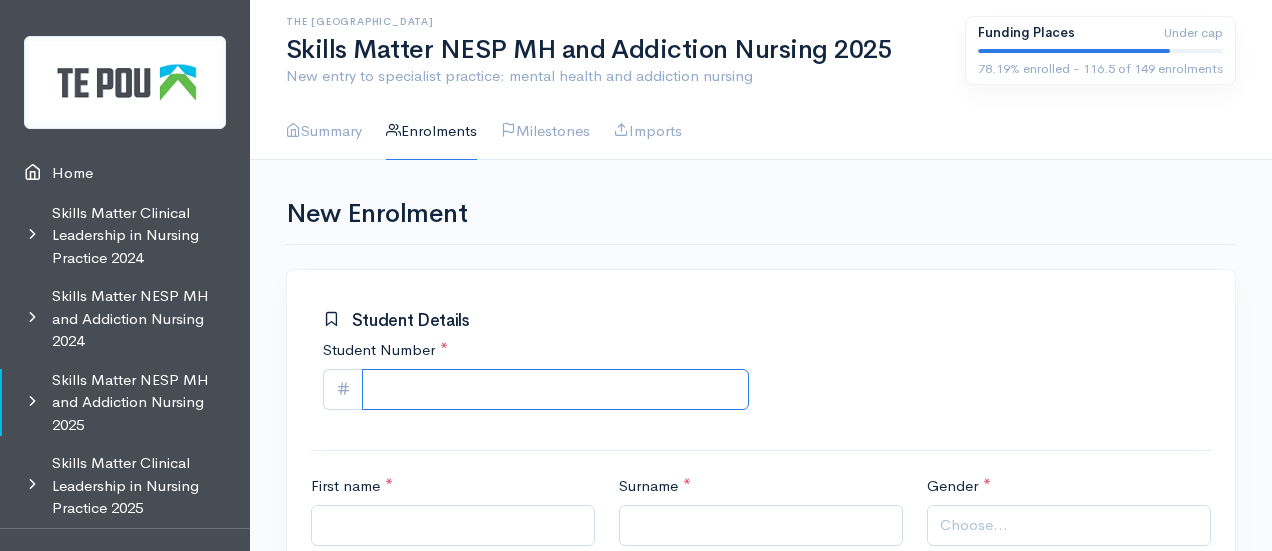 click on "Student Number *" at bounding box center [555, 389] 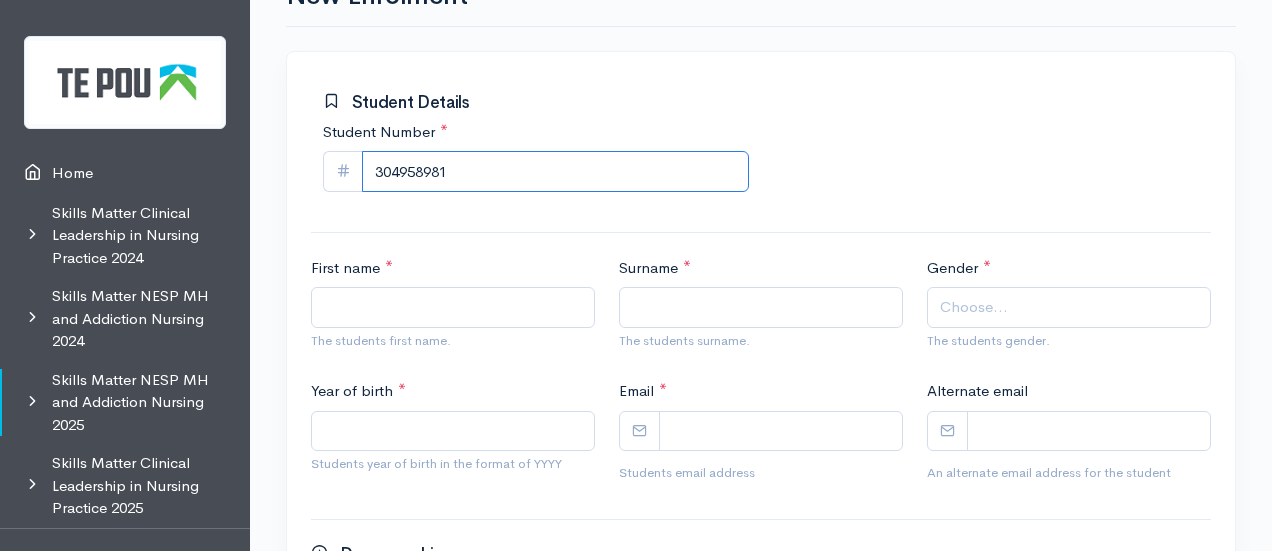 scroll, scrollTop: 219, scrollLeft: 0, axis: vertical 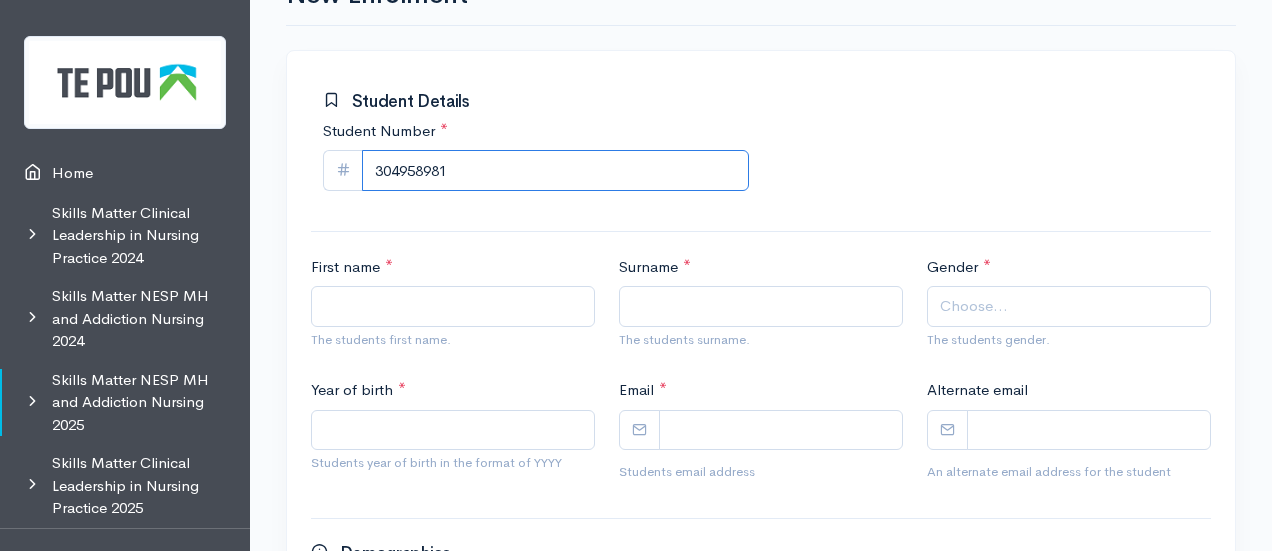 type on "304958981" 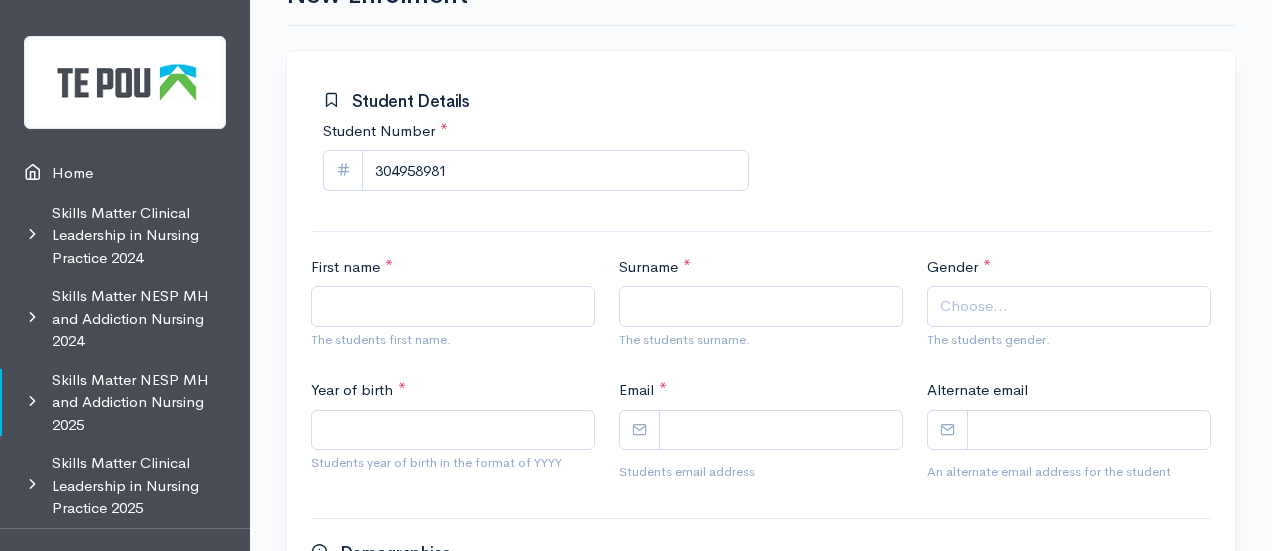 click on "First name *
The students first name." at bounding box center [453, 307] 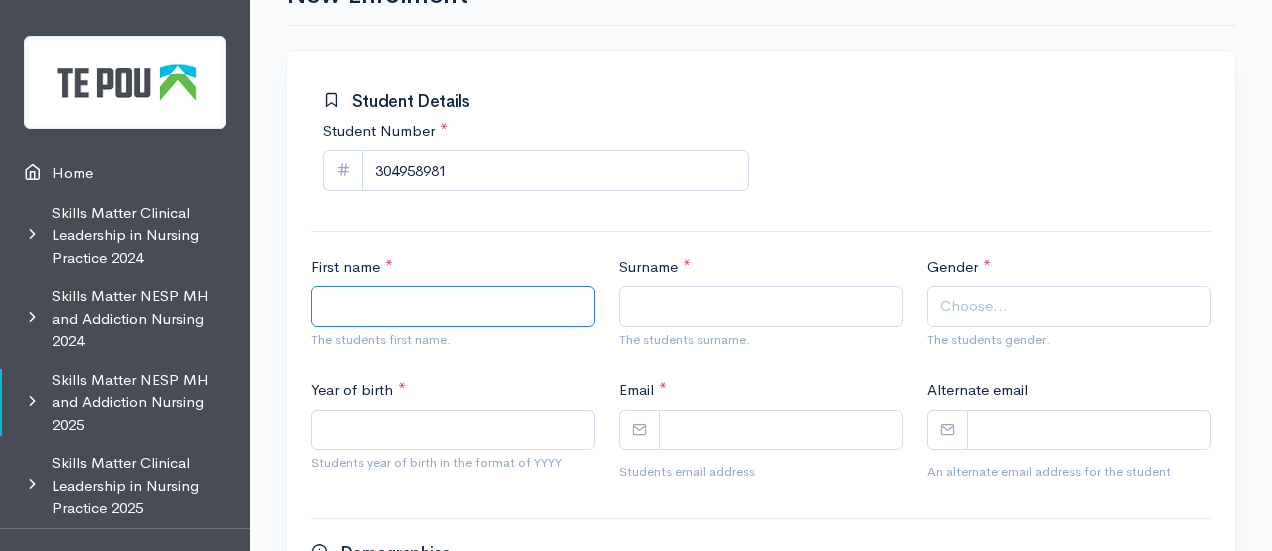 click on "First name *" at bounding box center [453, 306] 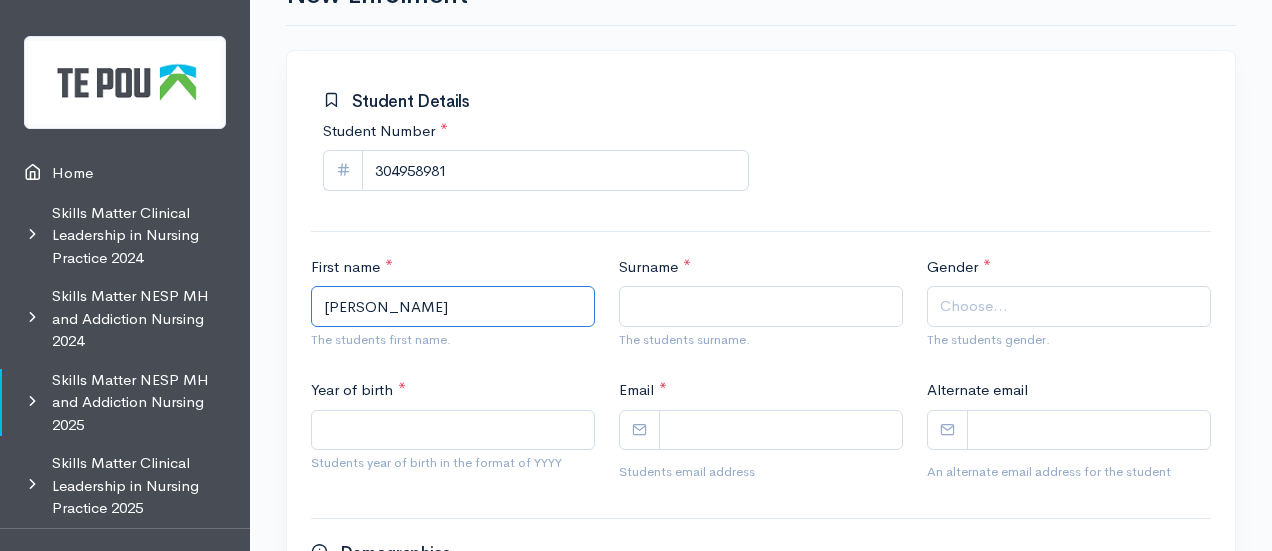 type on "Krishneel" 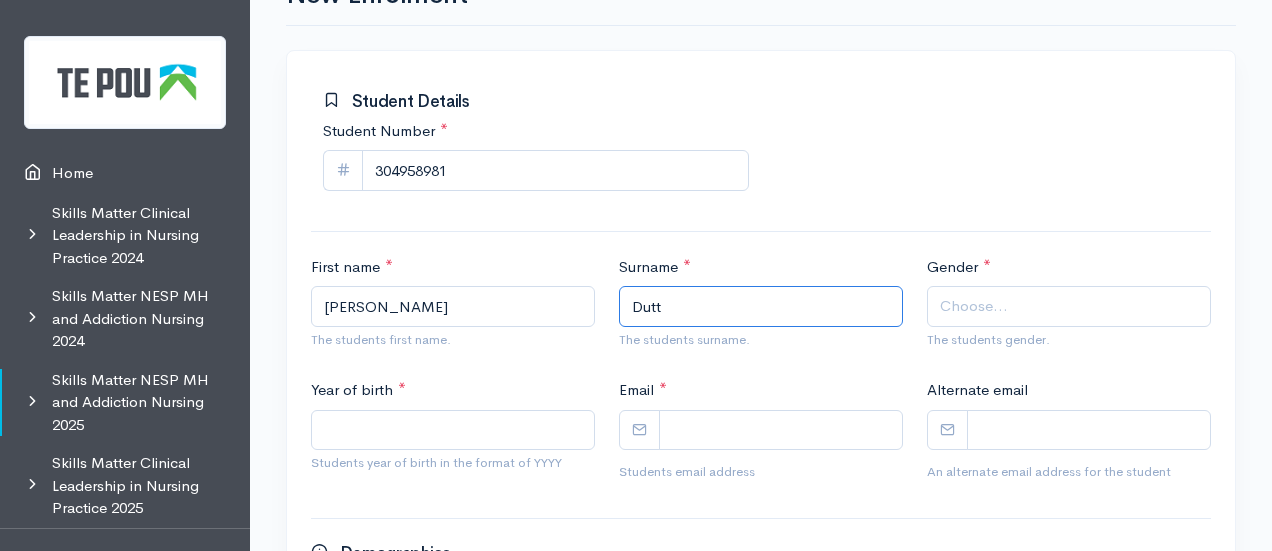 type on "Dutt" 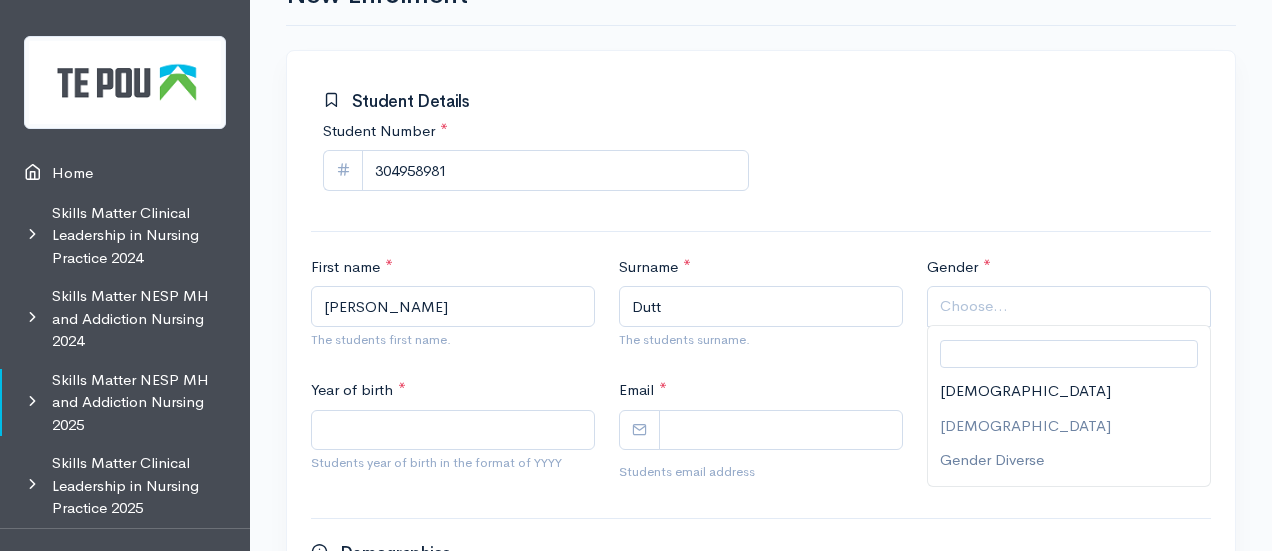 click on "Choose..." at bounding box center [974, 306] 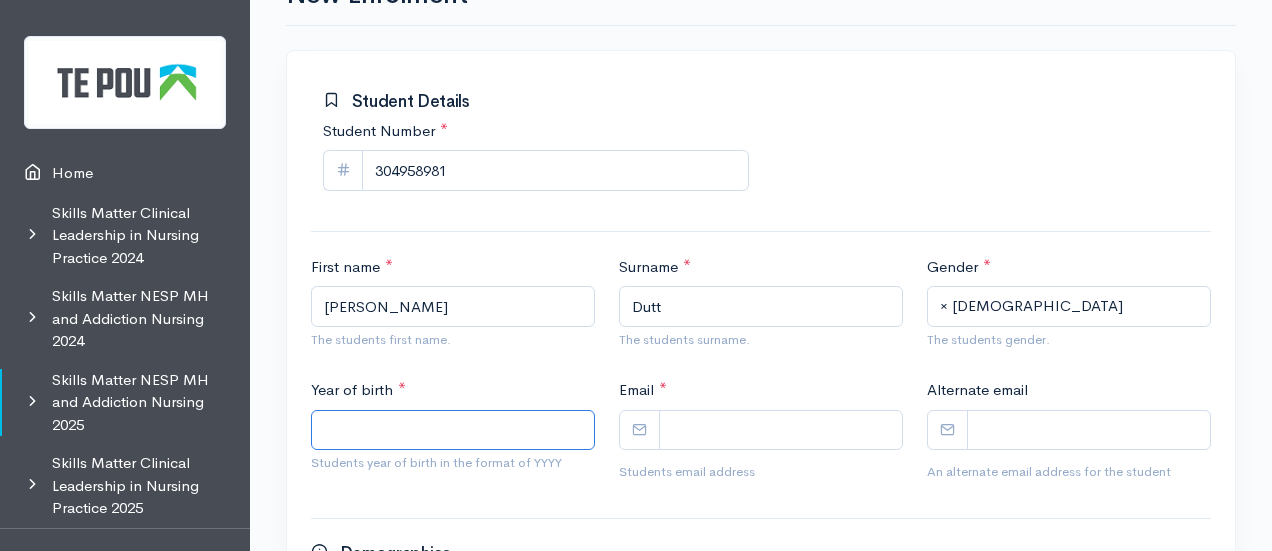 click on "Year of birth *" at bounding box center (453, 430) 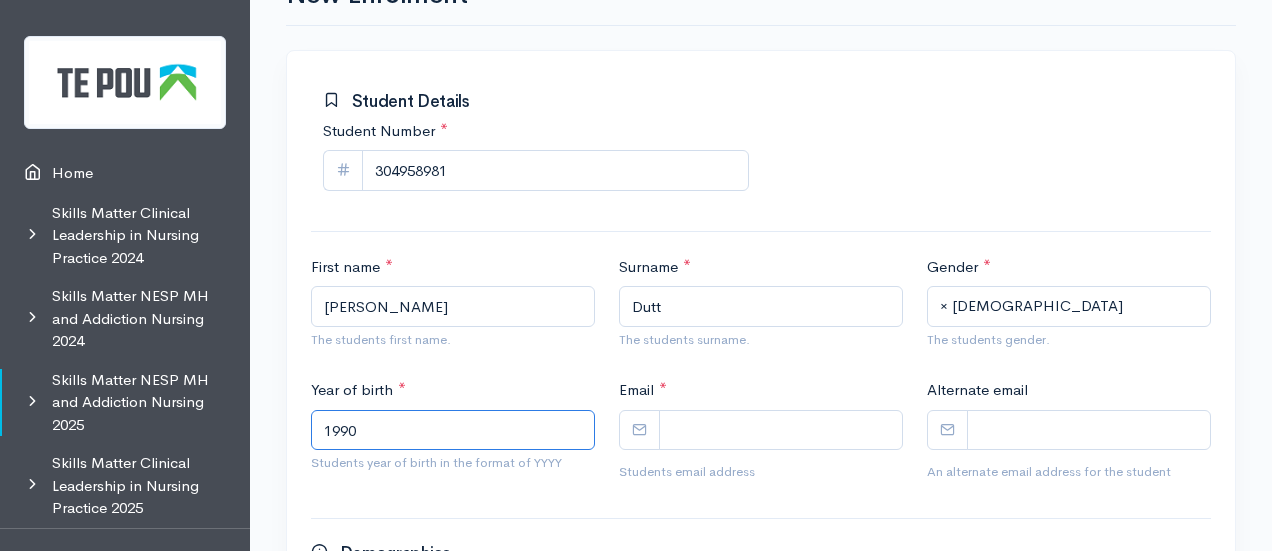 type on "1990" 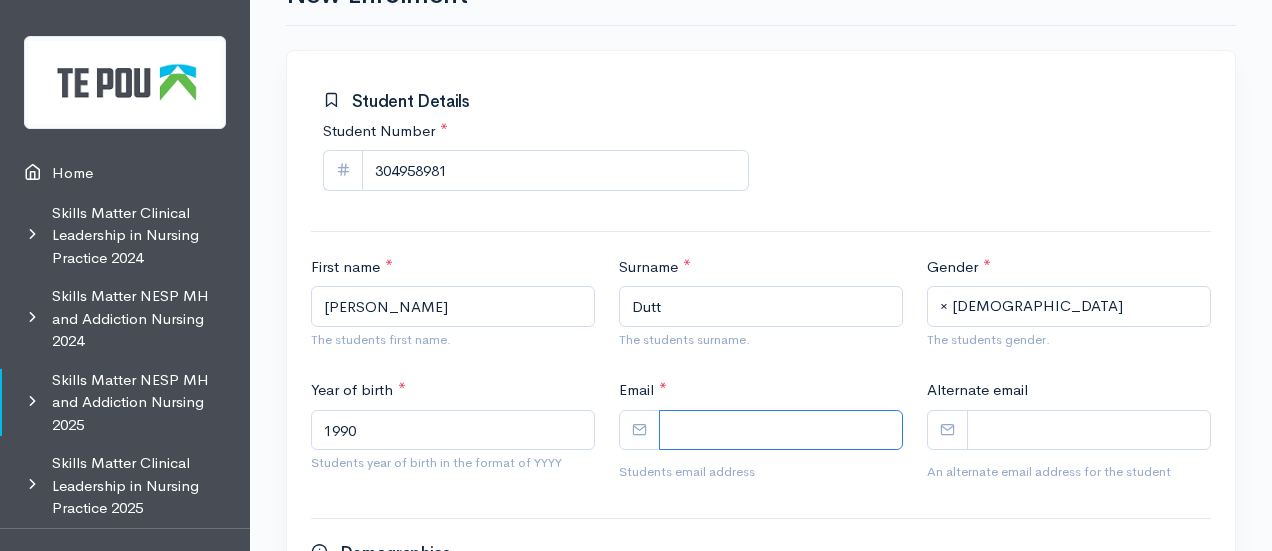 click on "Email *" at bounding box center (781, 430) 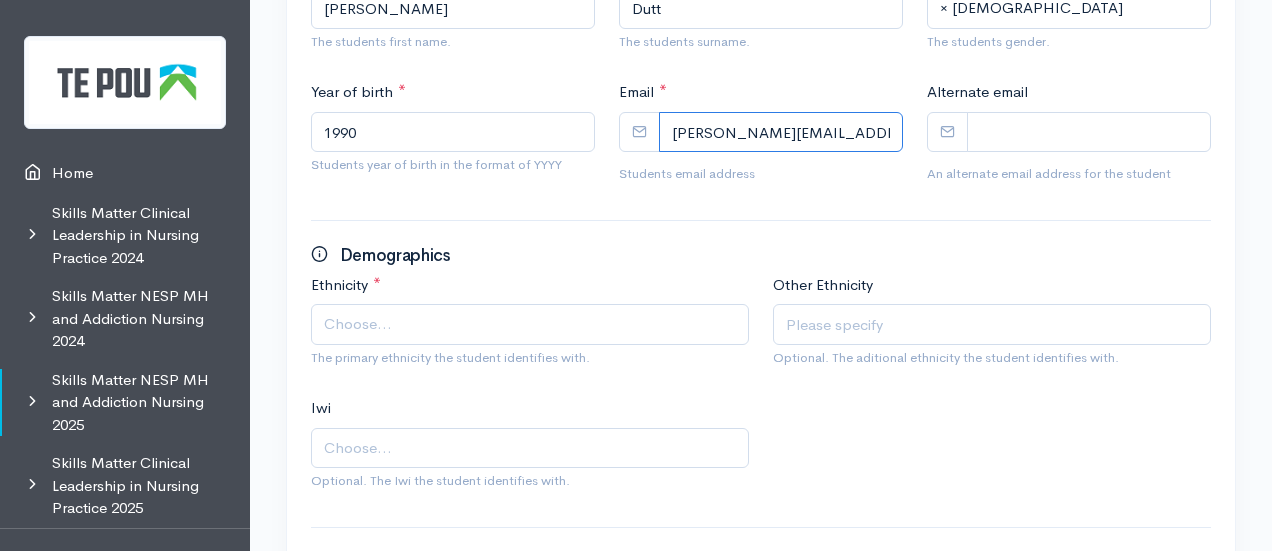 scroll, scrollTop: 589, scrollLeft: 0, axis: vertical 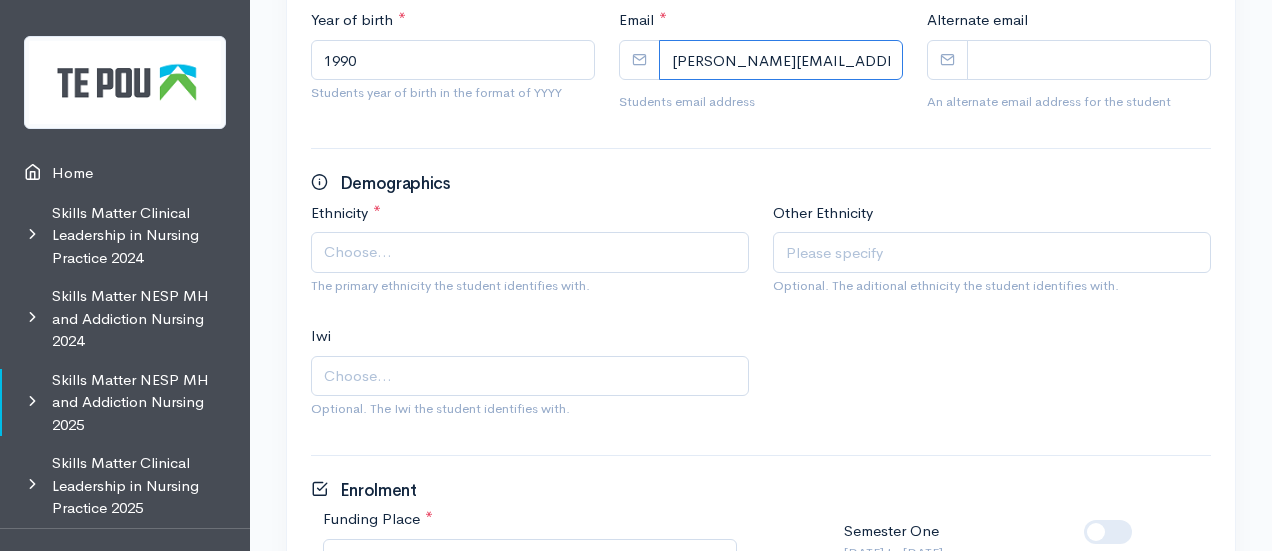 type on "Krishneel.Dutt@tetomika.co.nz" 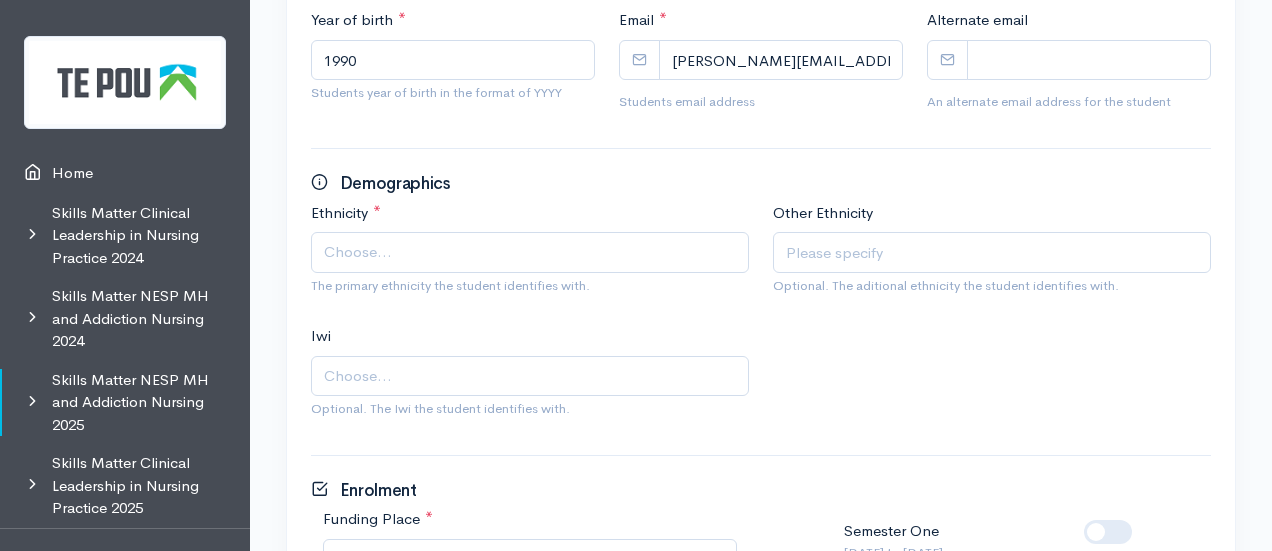 click on "Choose..." at bounding box center (532, 252) 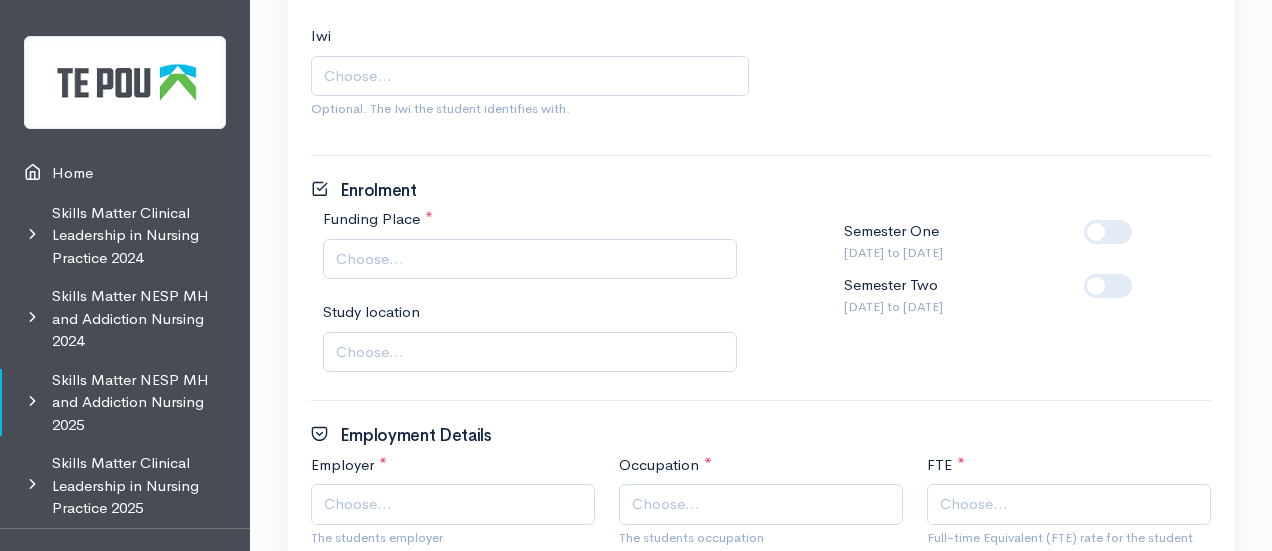 scroll, scrollTop: 891, scrollLeft: 0, axis: vertical 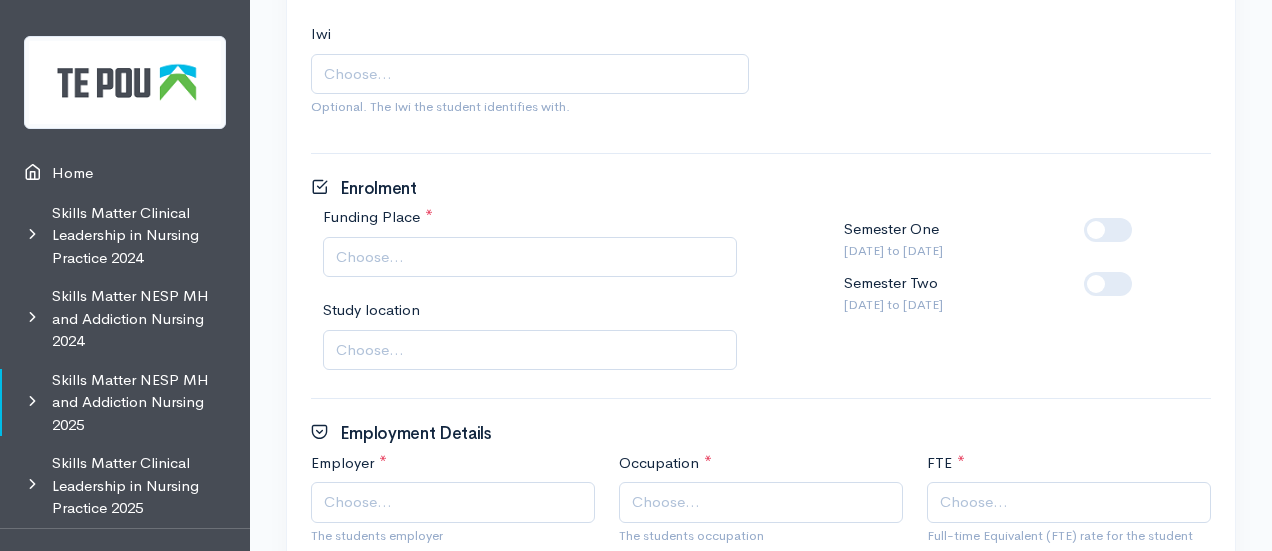 click on "Choose..." at bounding box center (532, 257) 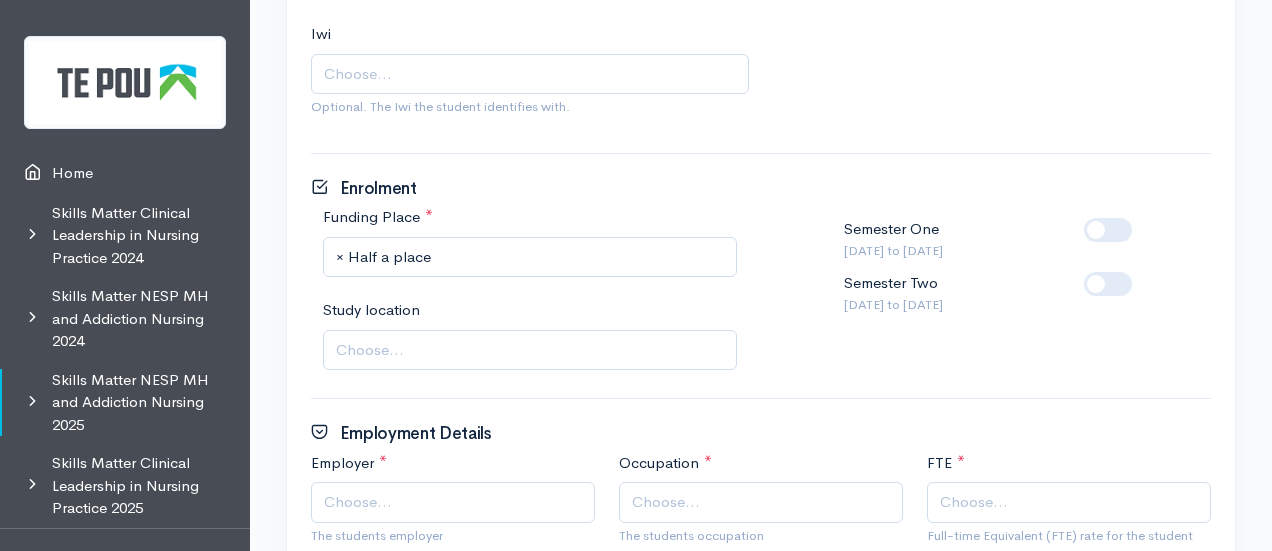click at bounding box center (1140, 272) 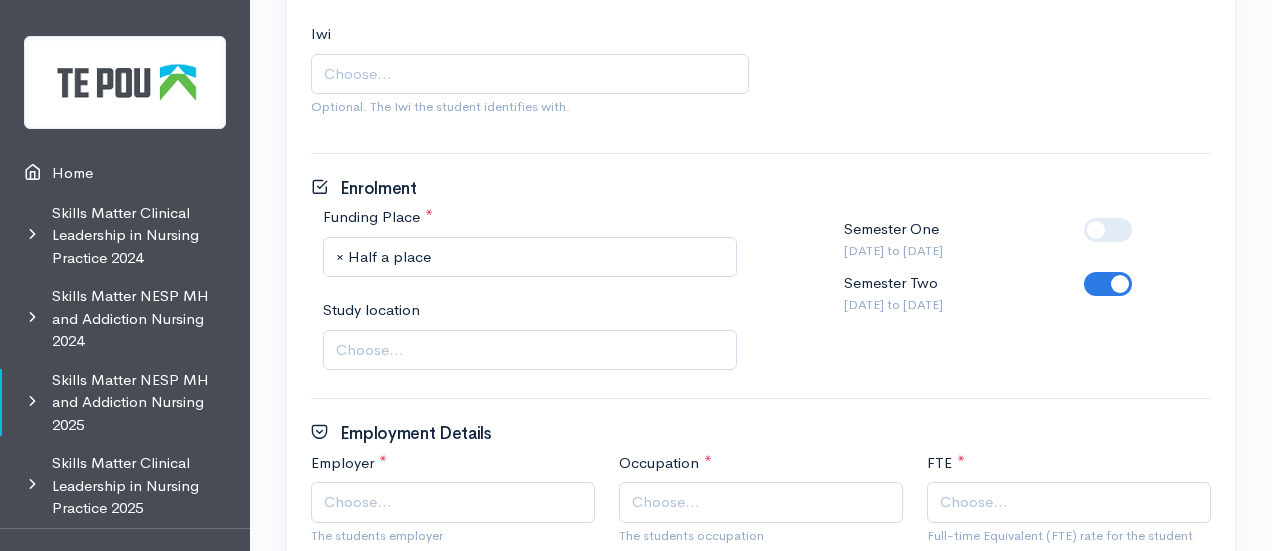 click on "Choose..." at bounding box center (530, 350) 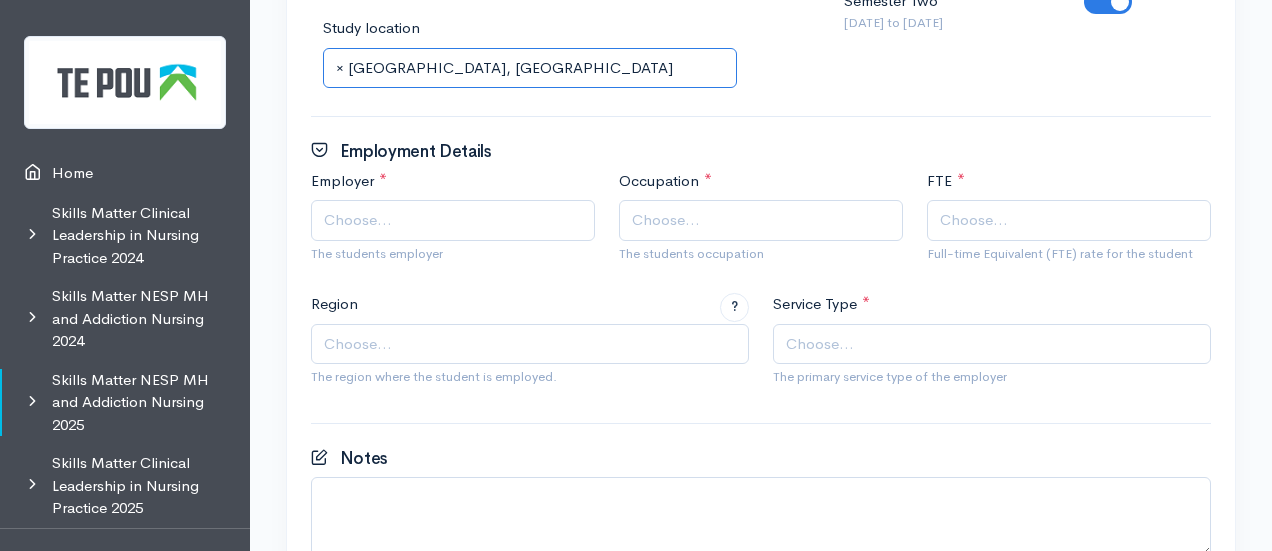 scroll, scrollTop: 1180, scrollLeft: 0, axis: vertical 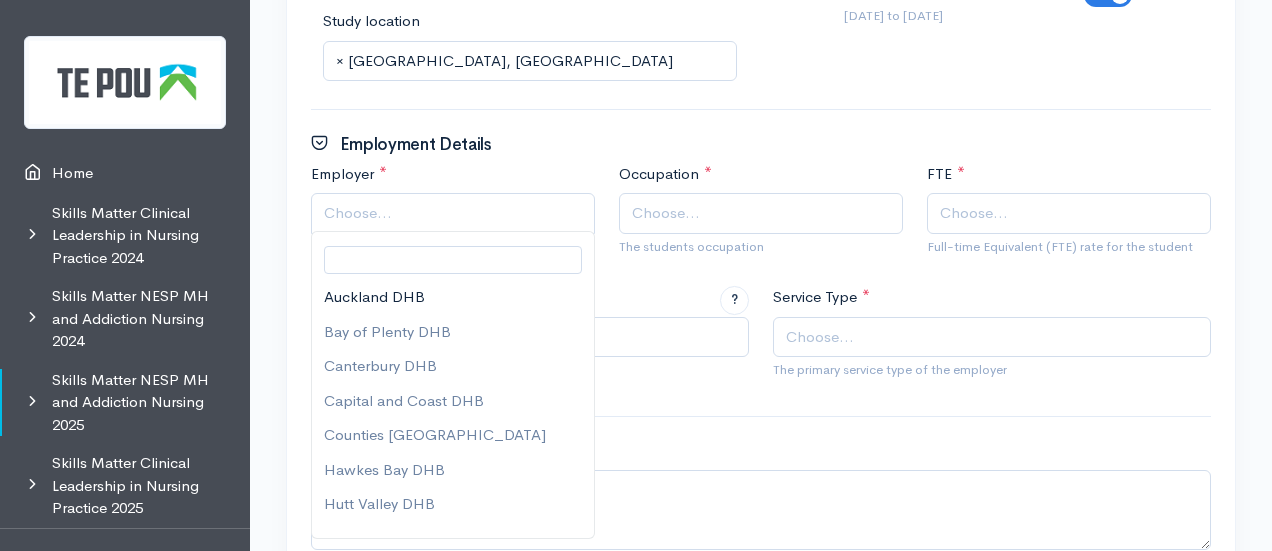 click on "Choose..." at bounding box center [453, 213] 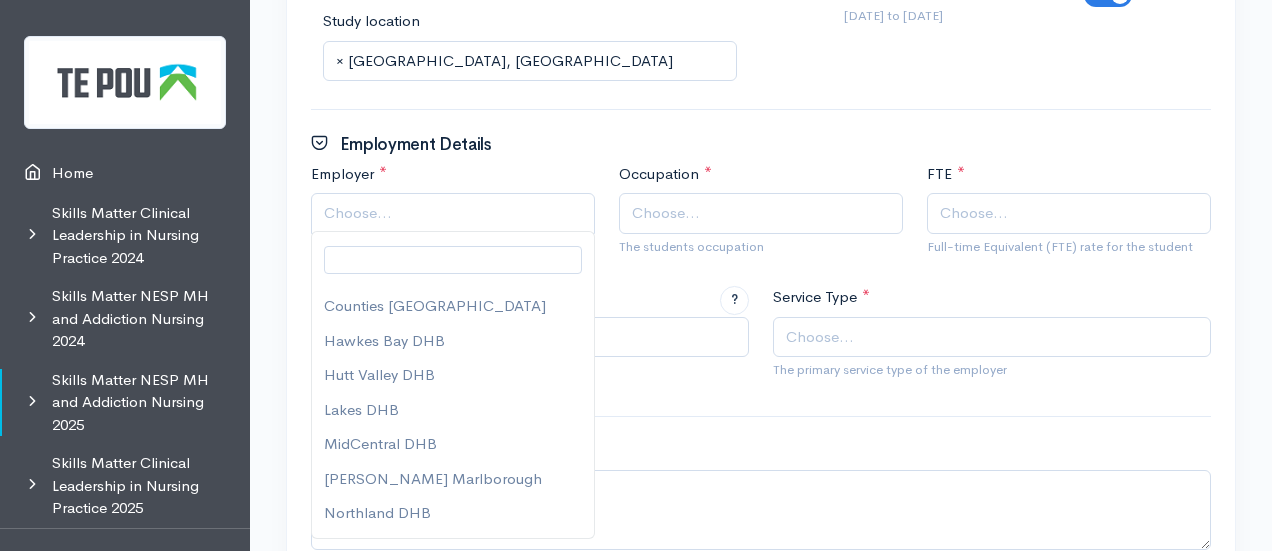 scroll, scrollTop: 509, scrollLeft: 0, axis: vertical 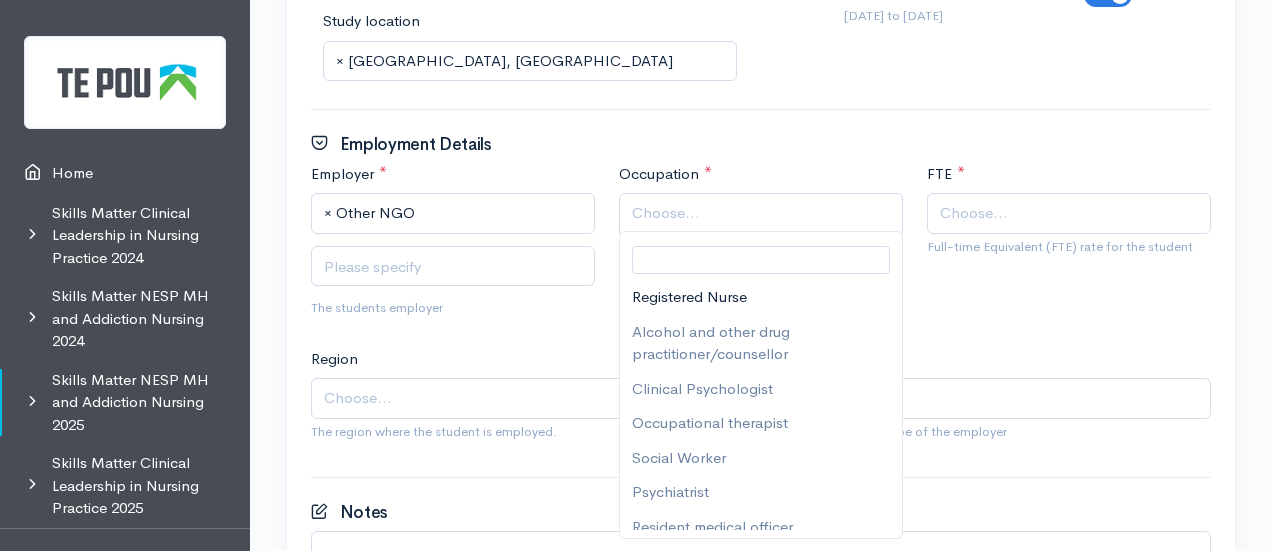 click on "Choose..." at bounding box center (763, 213) 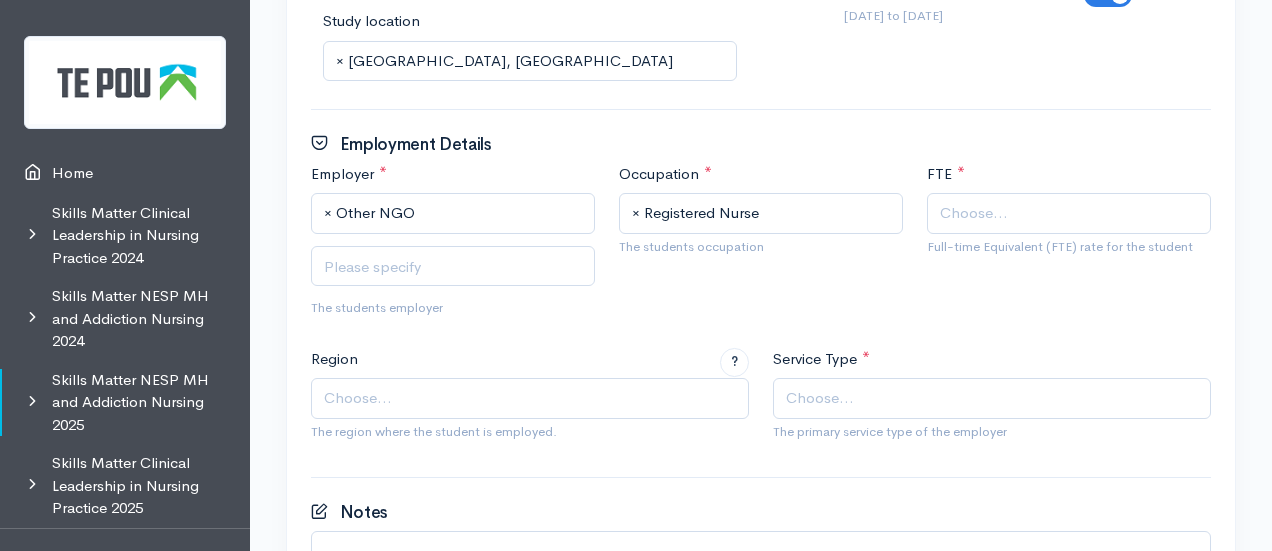 click on "FTE *
1.0 FTE (40+ hours)
0.9 FTE (36 hours)
0.8 FTE (32 hours)
0.7 FTE (28 hours)
0.6 FTE (24 hours)
Choose...
Full-time Equivalent (FTE) rate for the student" at bounding box center (1069, 244) 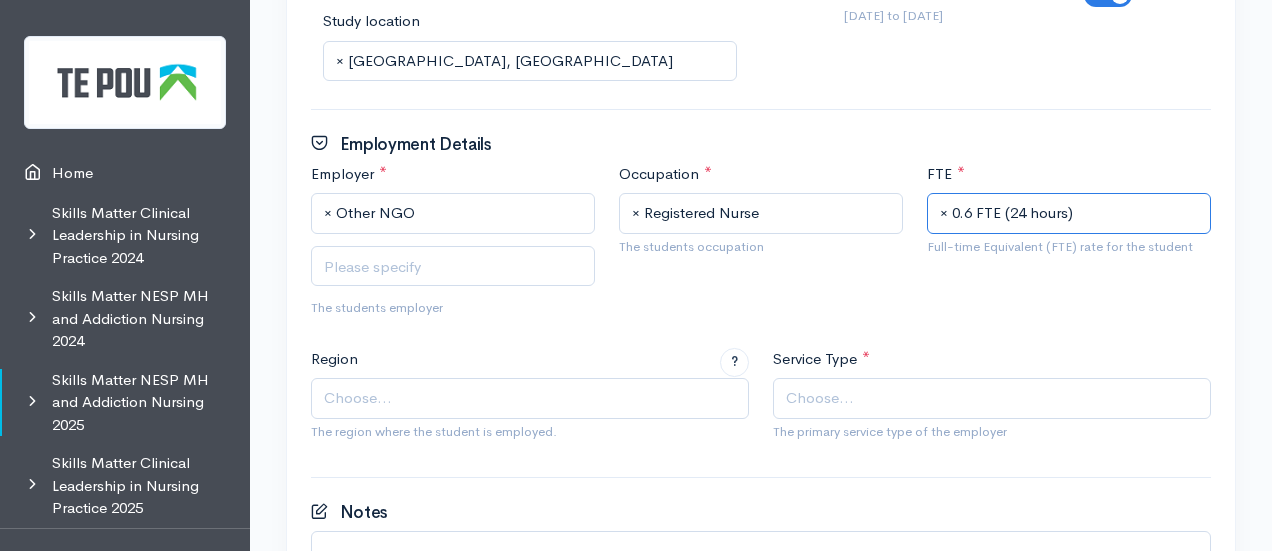 scroll, scrollTop: 1206, scrollLeft: 0, axis: vertical 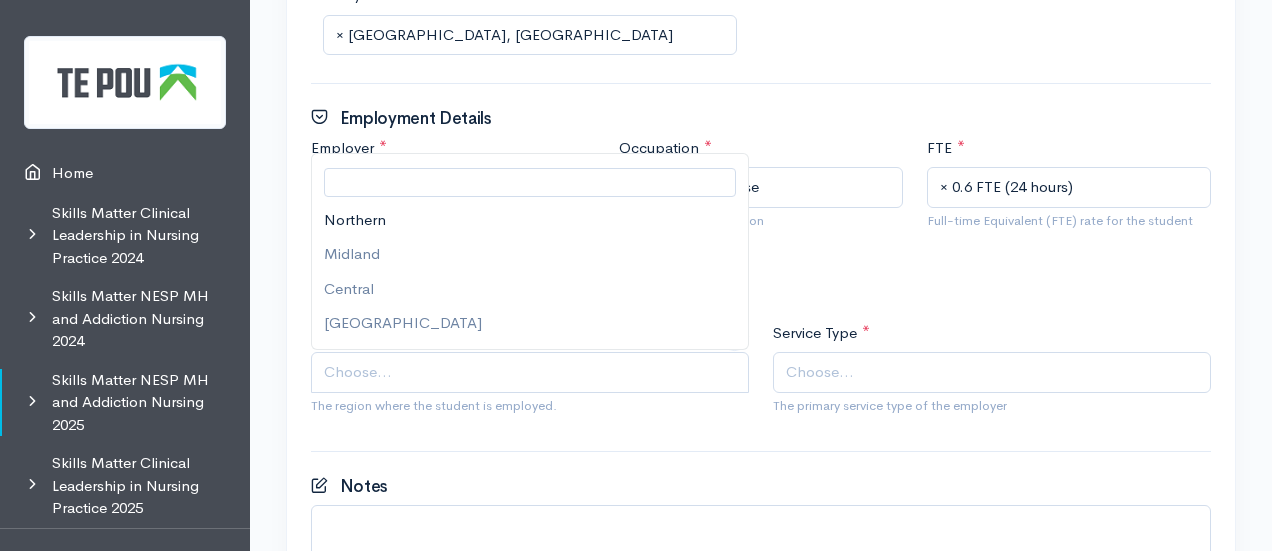 click on "Choose..." at bounding box center (532, 372) 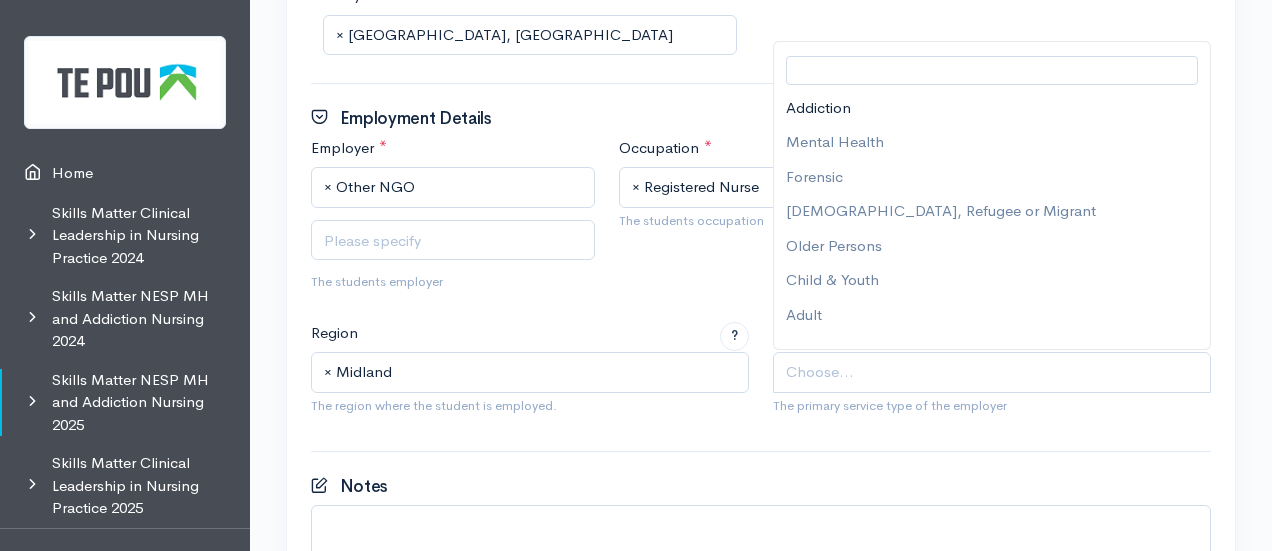 click on "Choose..." at bounding box center (820, 372) 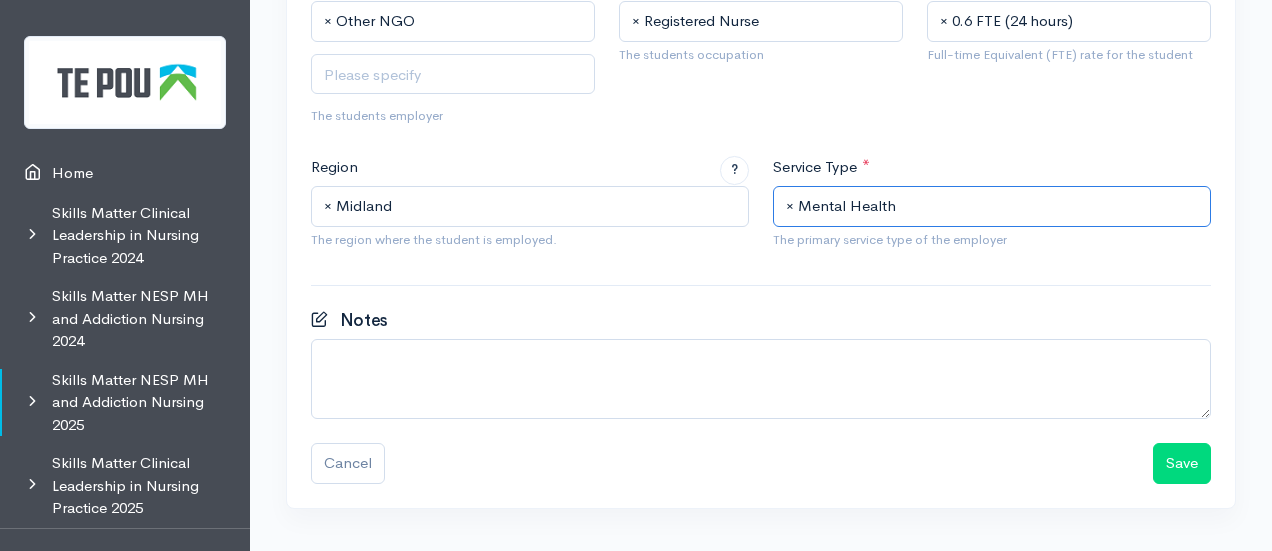 scroll, scrollTop: 1375, scrollLeft: 0, axis: vertical 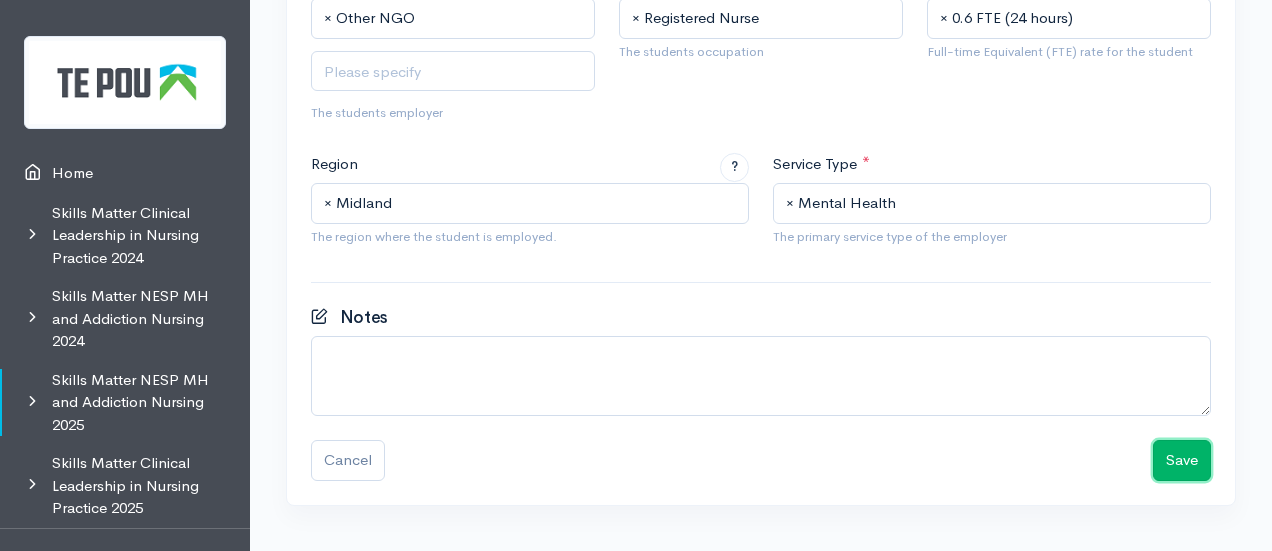 click on "Save" at bounding box center (1182, 460) 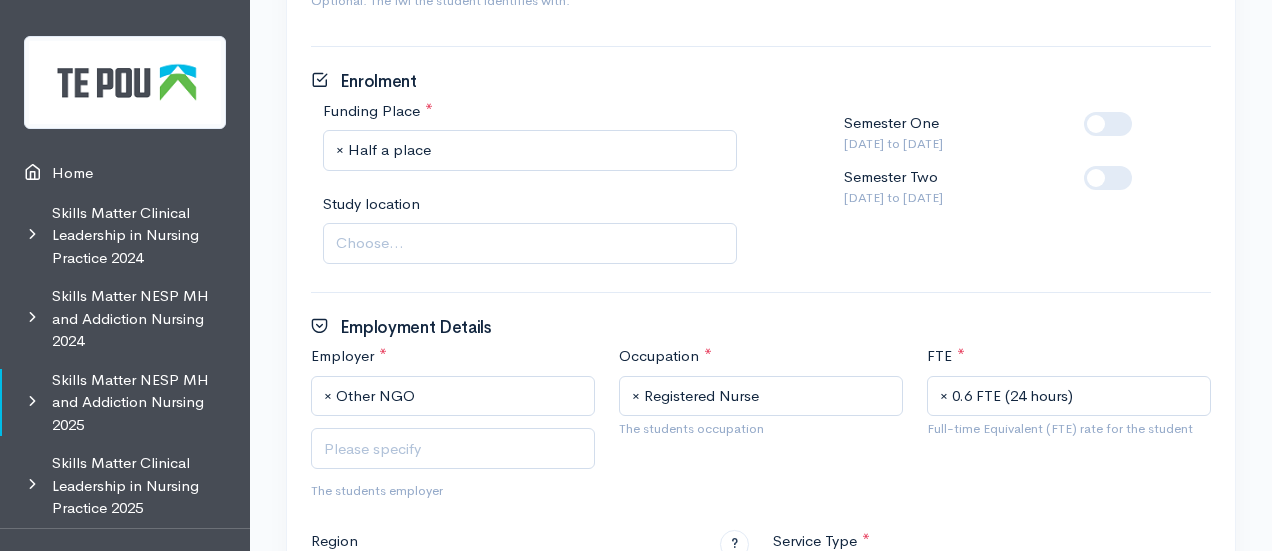 scroll, scrollTop: 1021, scrollLeft: 0, axis: vertical 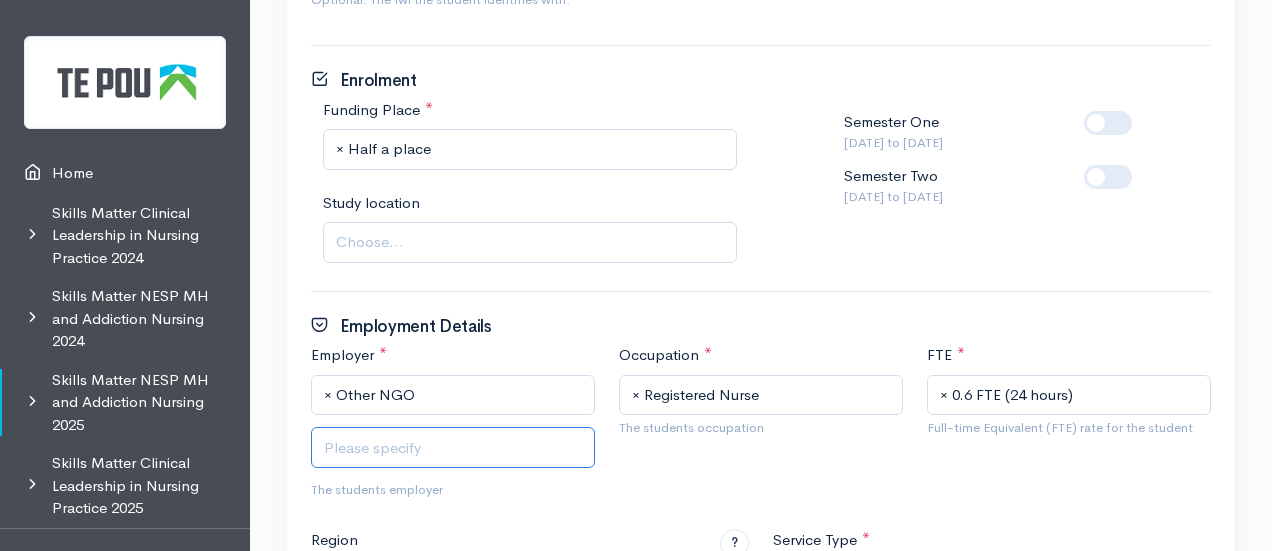 click at bounding box center (453, 447) 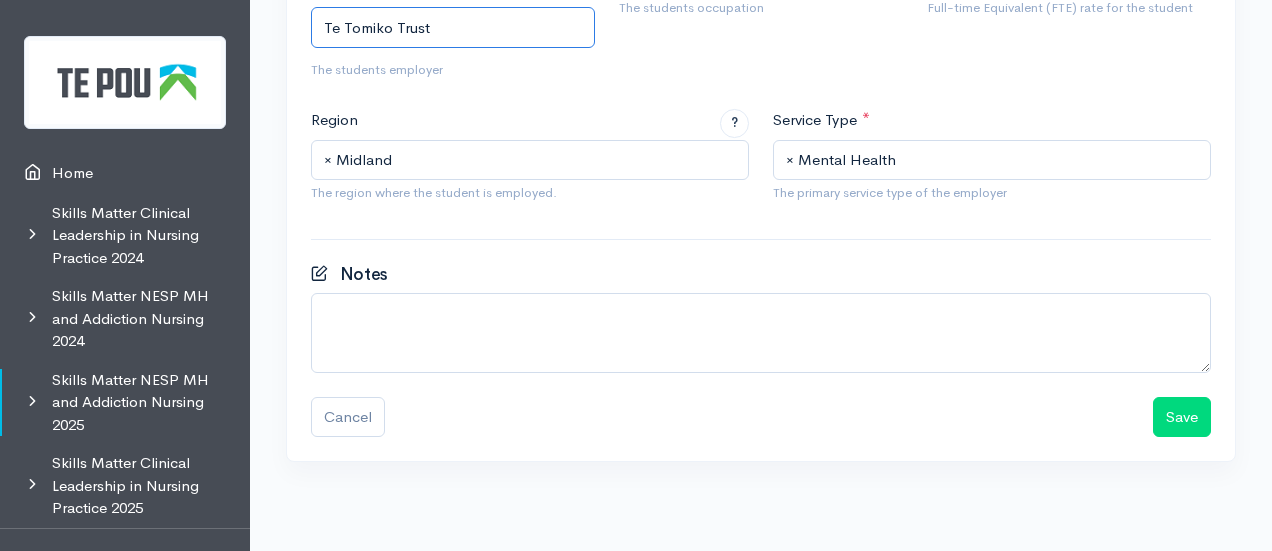 scroll, scrollTop: 1444, scrollLeft: 0, axis: vertical 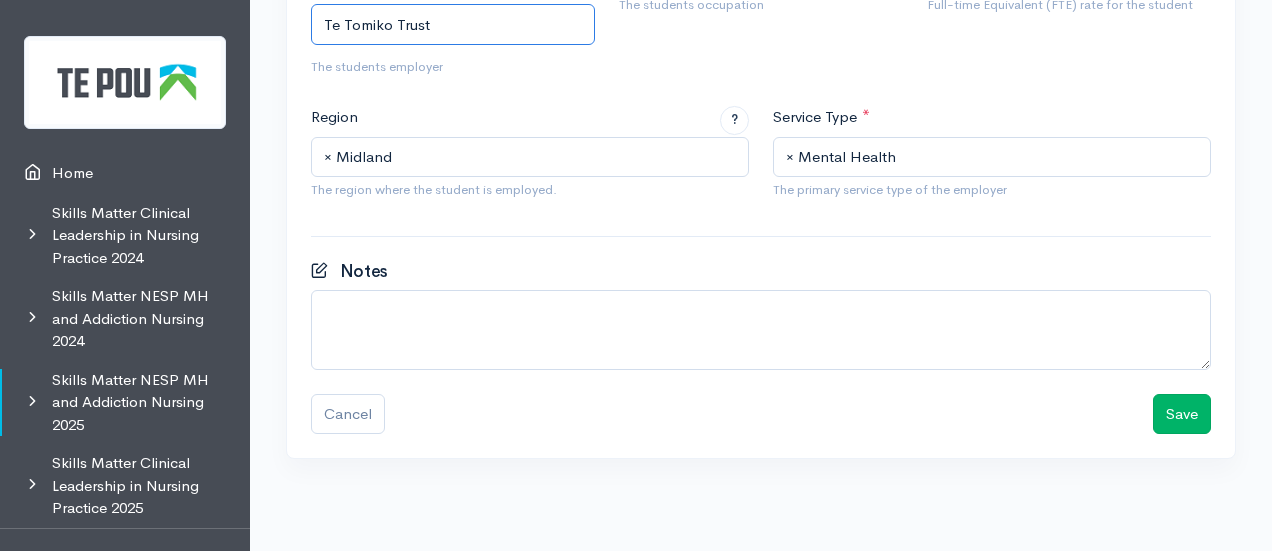 type on "Te Tomiko Trust" 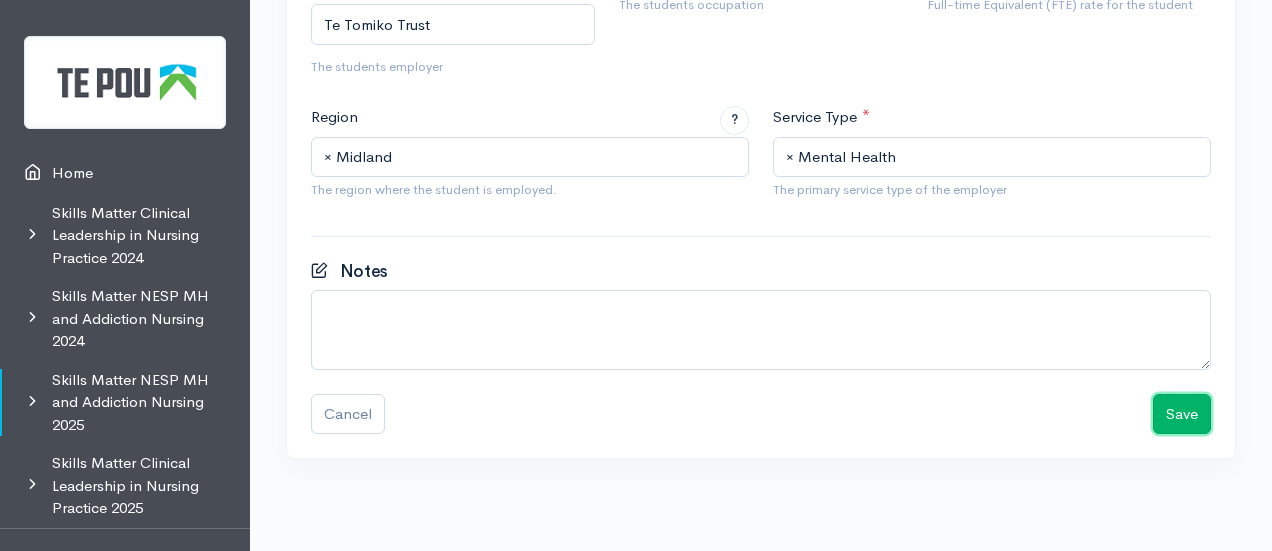 click on "Save" at bounding box center (1182, 414) 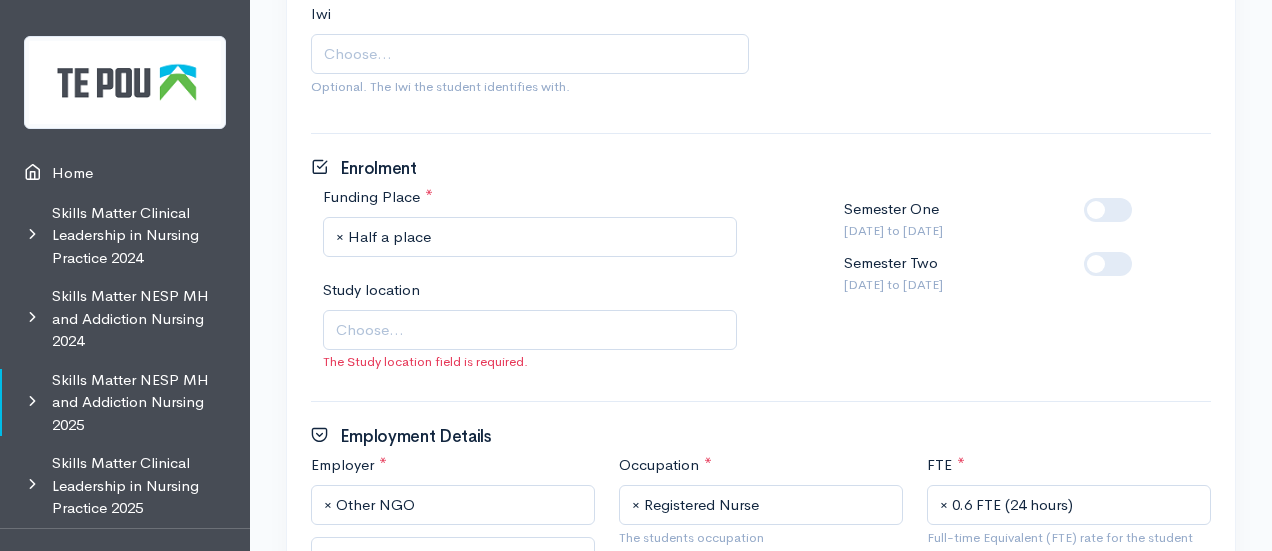 scroll, scrollTop: 959, scrollLeft: 0, axis: vertical 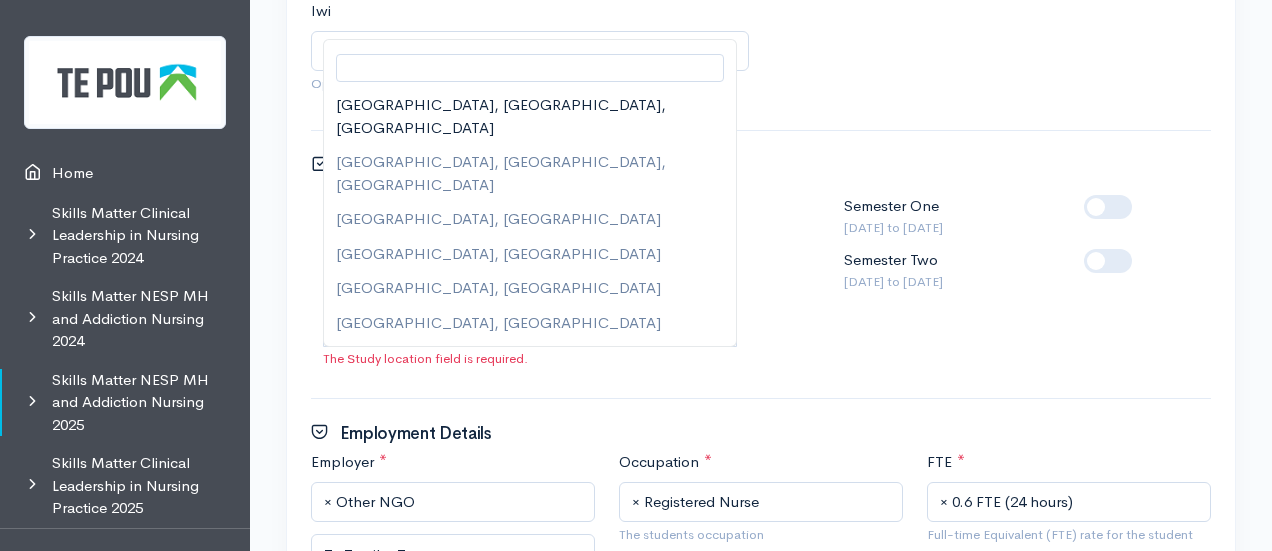 click on "Choose..." at bounding box center (530, 327) 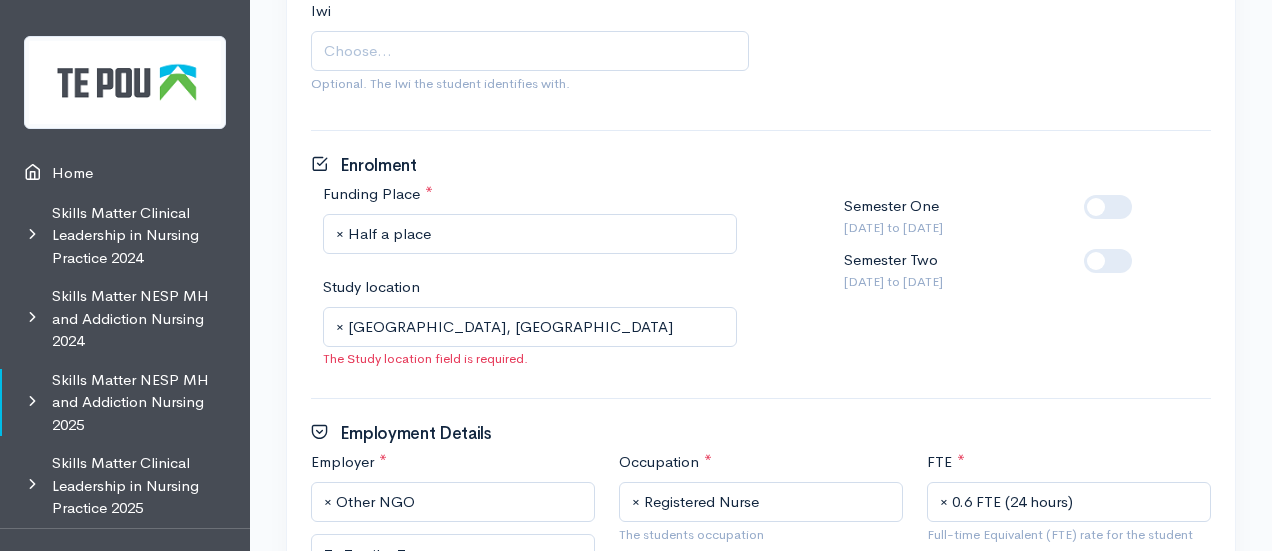 click on "× University of Auckland, Grafton Auckland" at bounding box center [530, 327] 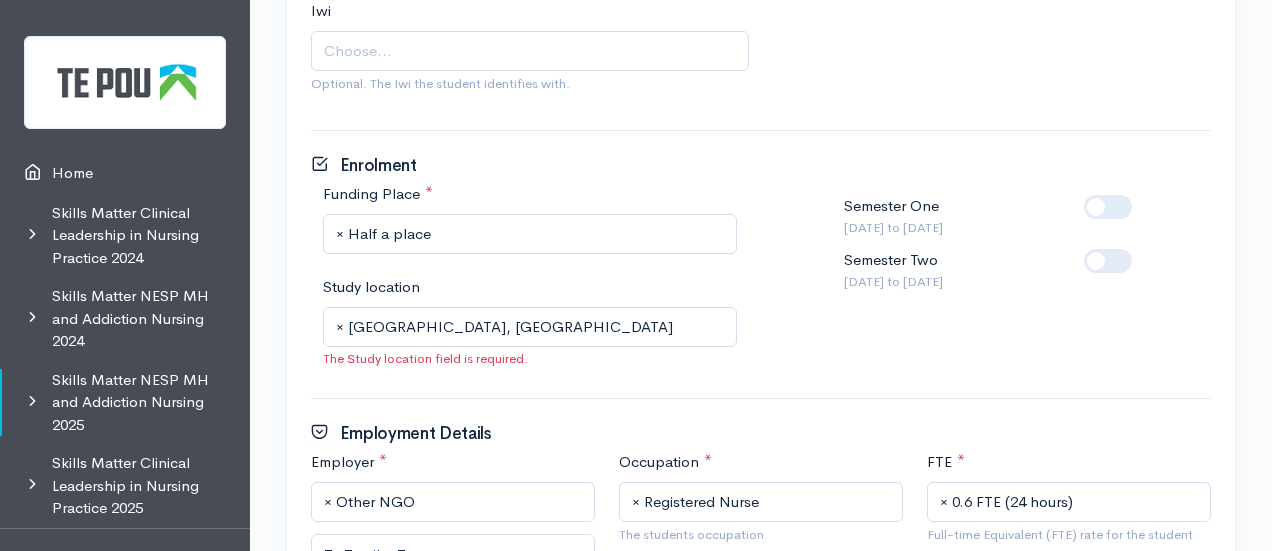 click at bounding box center [1092, 258] 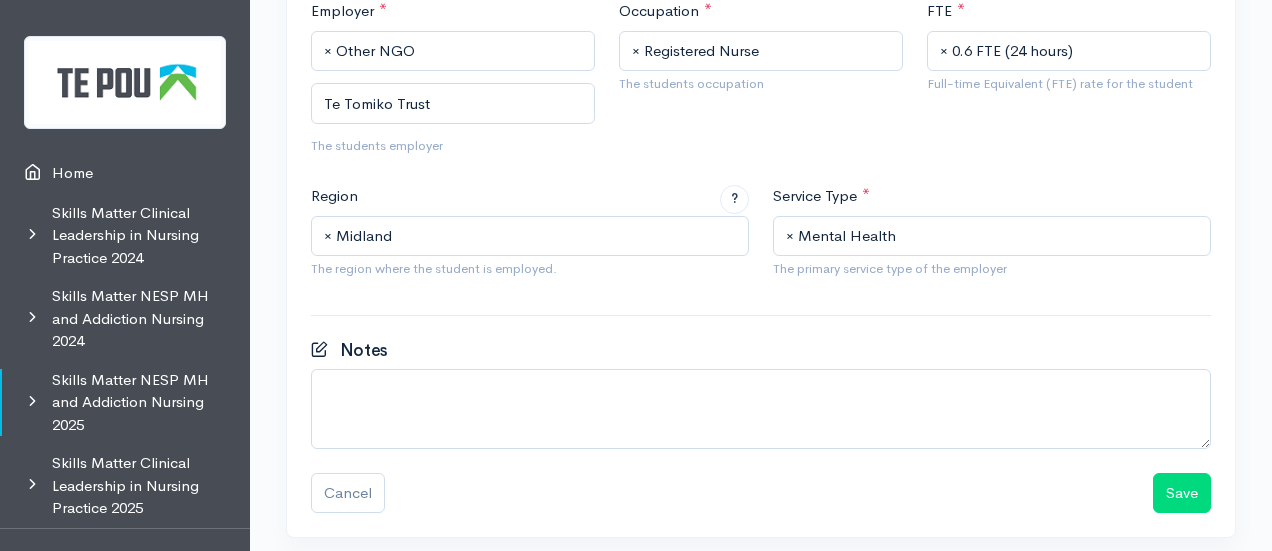 scroll, scrollTop: 1489, scrollLeft: 0, axis: vertical 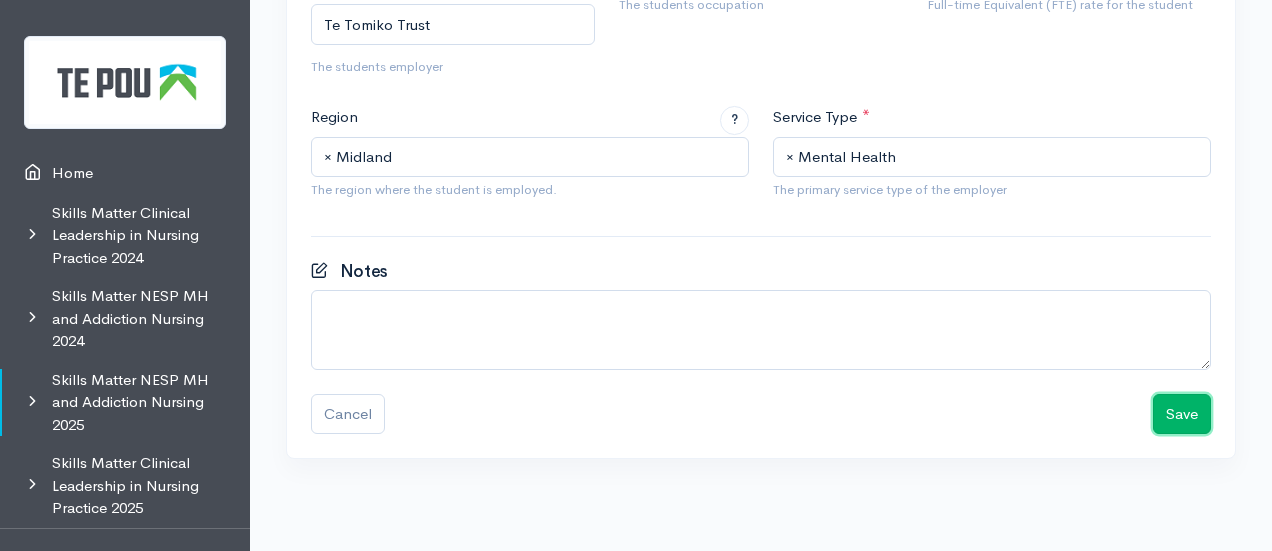 click on "Save" at bounding box center (1182, 414) 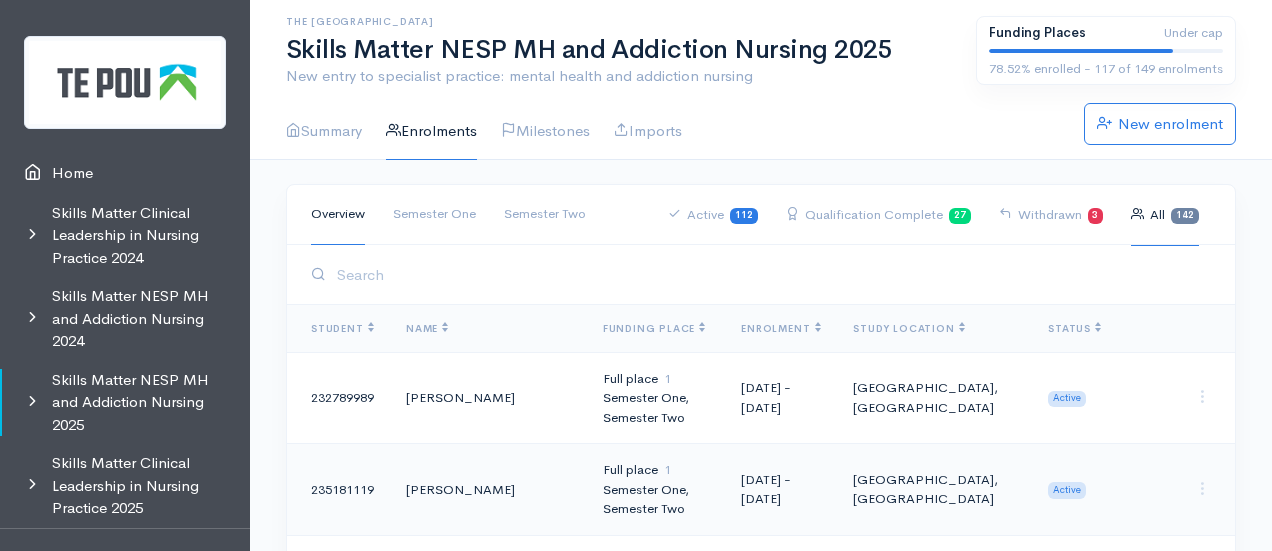 scroll, scrollTop: 0, scrollLeft: 0, axis: both 